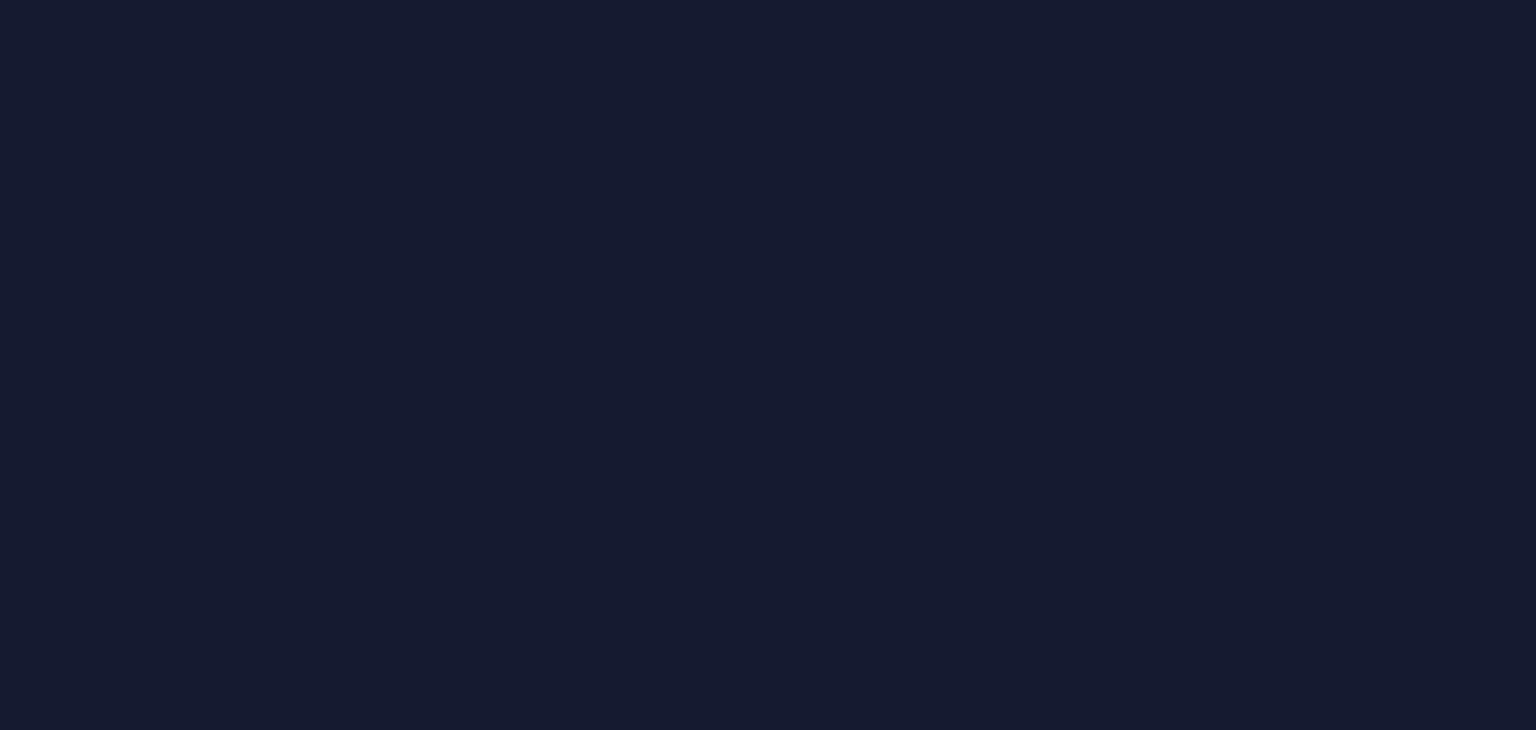 scroll, scrollTop: 0, scrollLeft: 0, axis: both 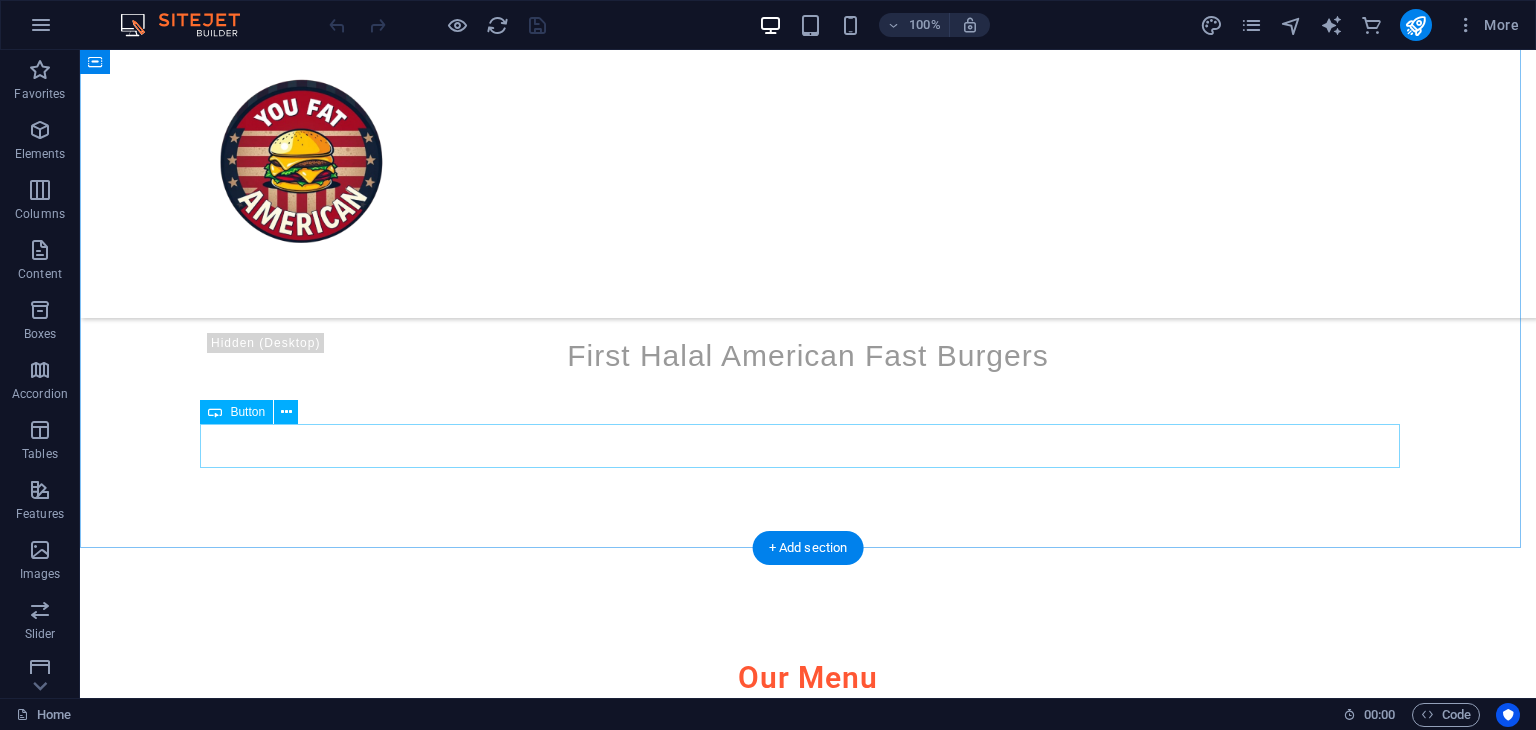 click on "DOWNLOAD MENU" at bounding box center [808, 947] 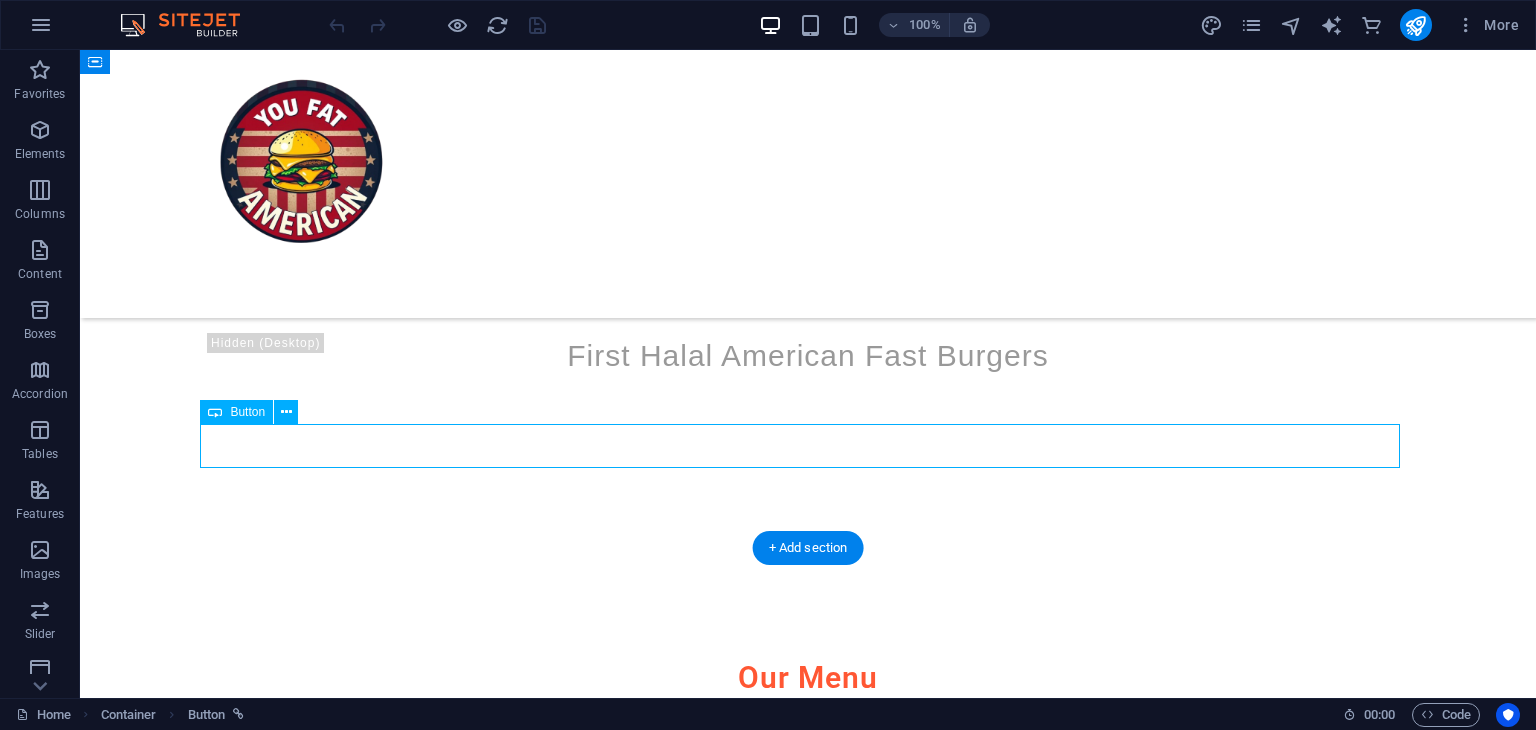 click on "DOWNLOAD MENU" at bounding box center (808, 947) 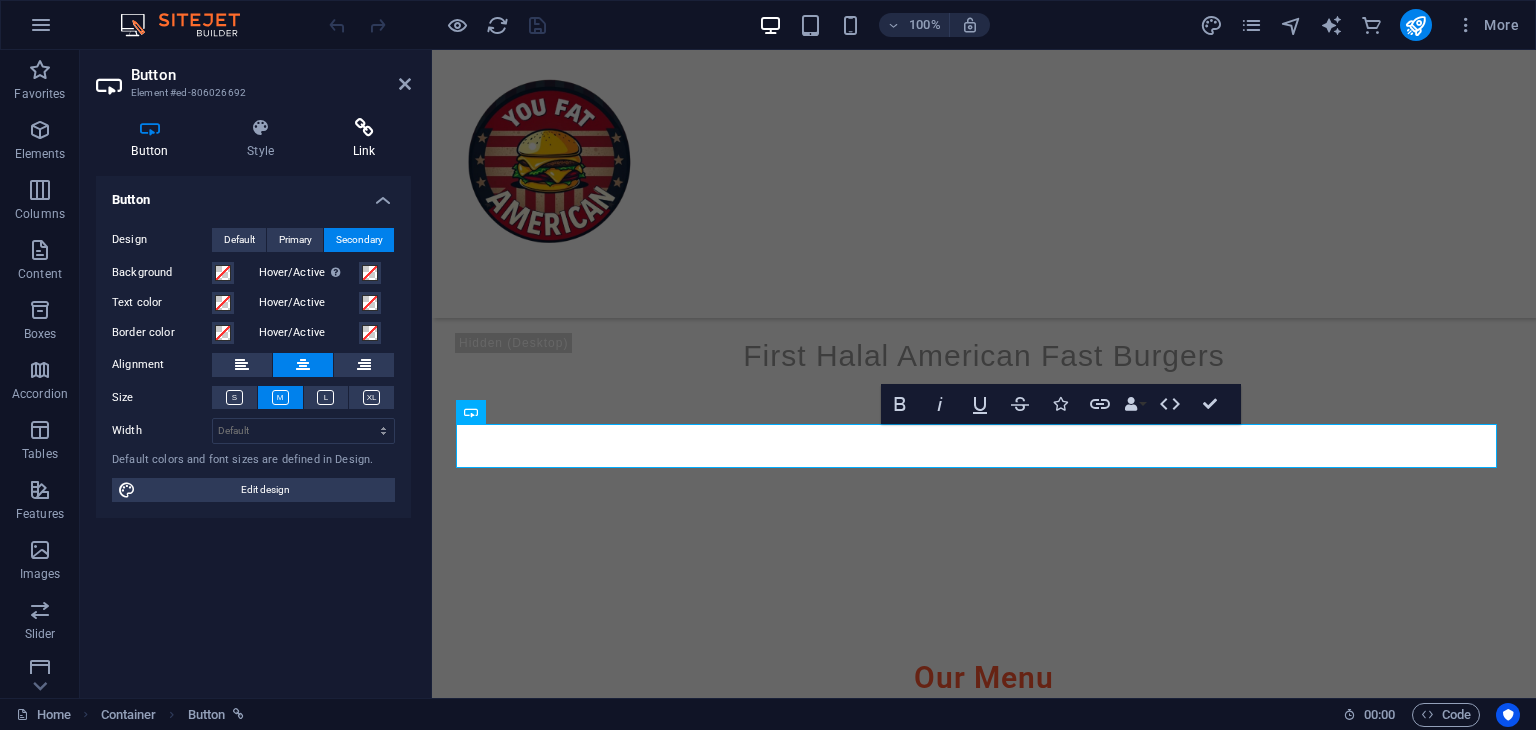 click at bounding box center (364, 128) 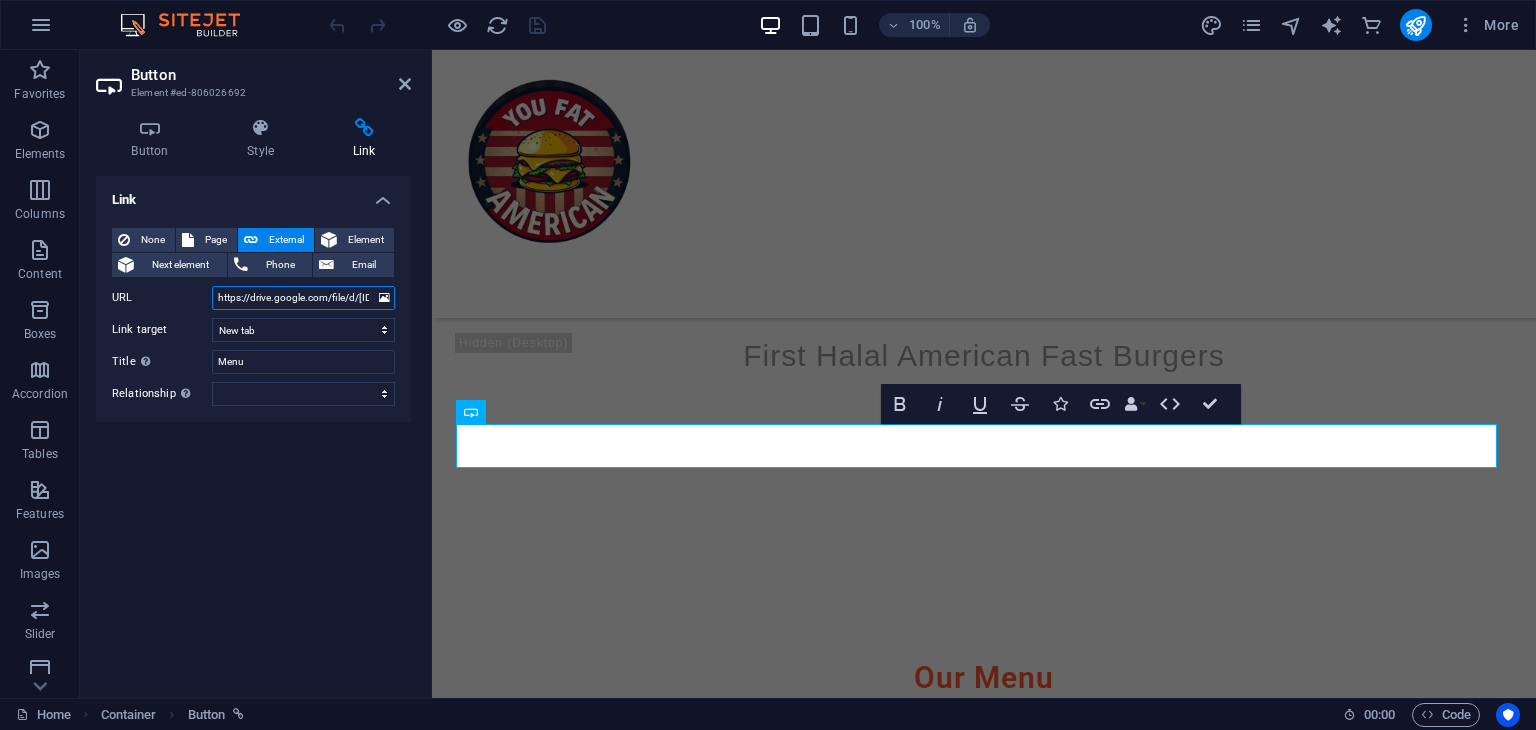 click on "https://drive.google.com/file/d/[ID]/[ID]" at bounding box center (303, 298) 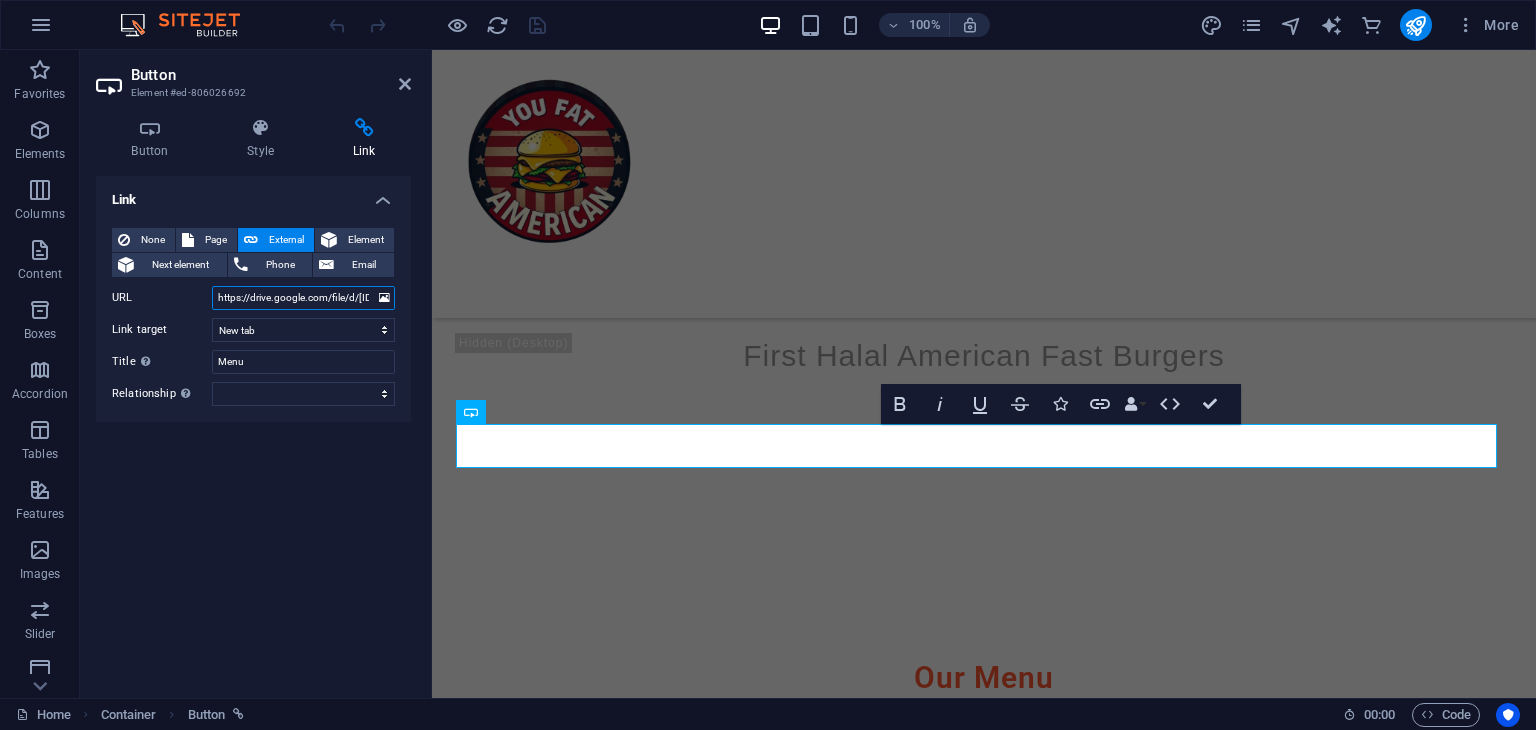 paste on "DvZ24ixml66JCLhZT92H-vPiAdmSzHNS" 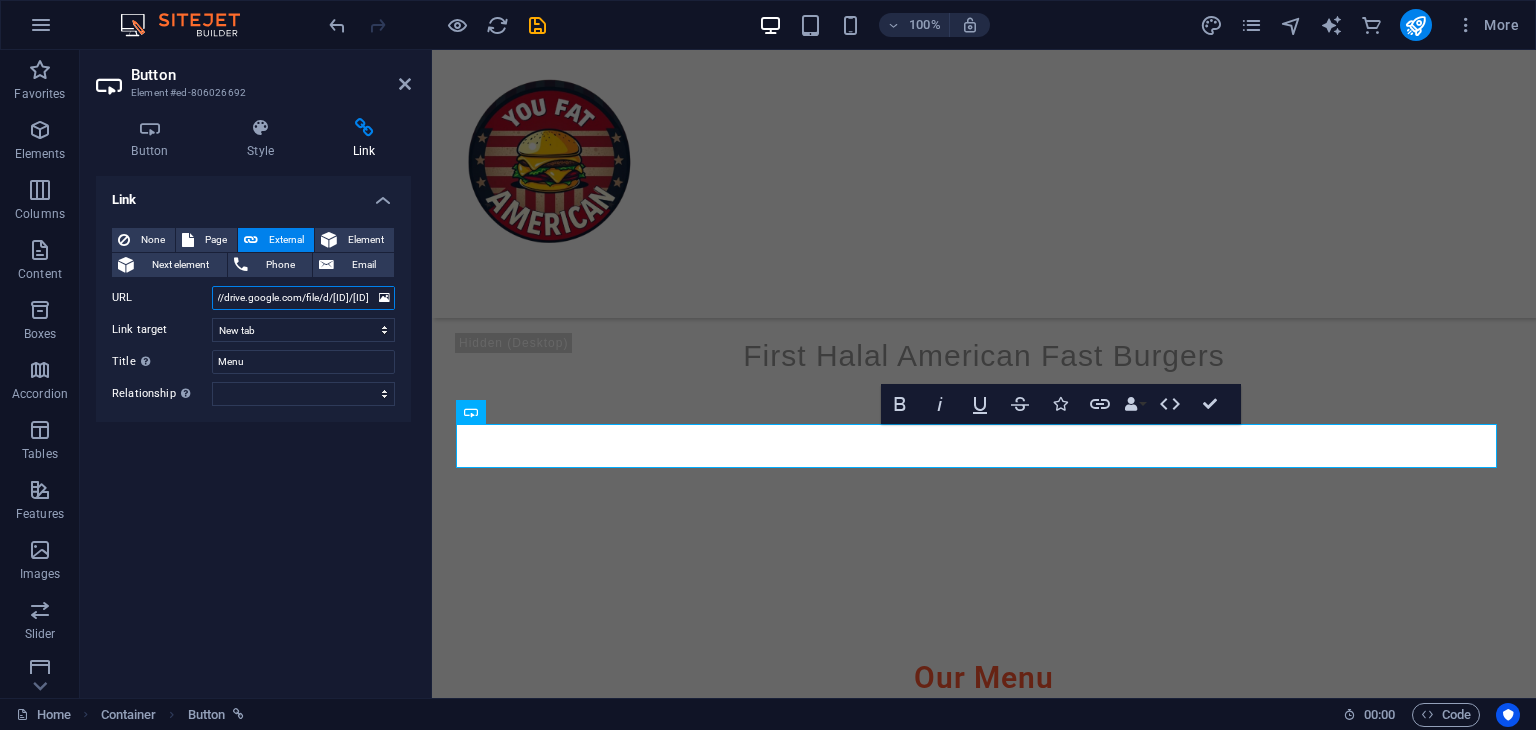 type on "https://drive.google.com/file/d/[ID]/[ID]" 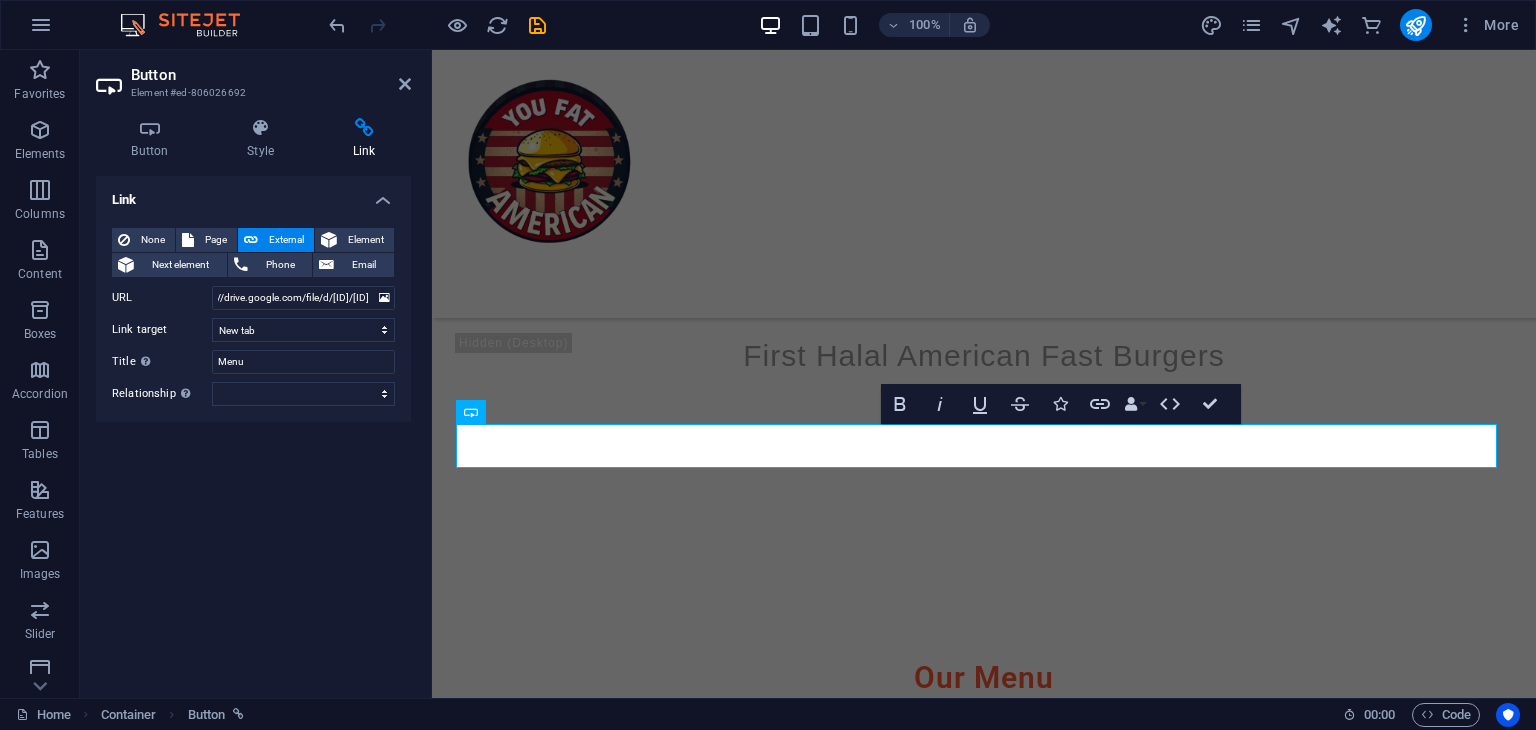 click on "Button Style Link Button Design Default Primary Secondary Background Hover/Active Switch to preview mode to test the active/hover state Text color Hover/Active Border color Hover/Active Alignment Size Width Default px rem % em vh vw Default colors and font sizes are defined in Design. Edit design Preset Element Layout How this element expands within the layout (Flexbox). Size Default auto px % 1/1 1/2 1/3 1/4 1/5 1/6 1/7 1/8 1/9 1/10 Grow Shrink Order Container layout Visible Visible Opacity 100 % Overflow Spacing Margin Default auto px % rem vw vh Custom Custom auto px % rem vw vh auto px % rem vw vh auto px % rem vw vh auto px % rem vw vh Padding Default px rem % vh vw Custom Custom px rem % vh vw px rem % vh vw px rem % vh vw px rem % vh vw Border Style              - Width 1 auto px rem % vh vw Custom Custom 1 auto px rem % vh vw 1 auto px rem % vh vw 1 auto px rem % vh vw 1 auto px rem % vh vw  - Color Round corners Default px rem % vh vw Custom Custom px rem % vh vw px rem % vh vw px rem % vh" at bounding box center (253, 400) 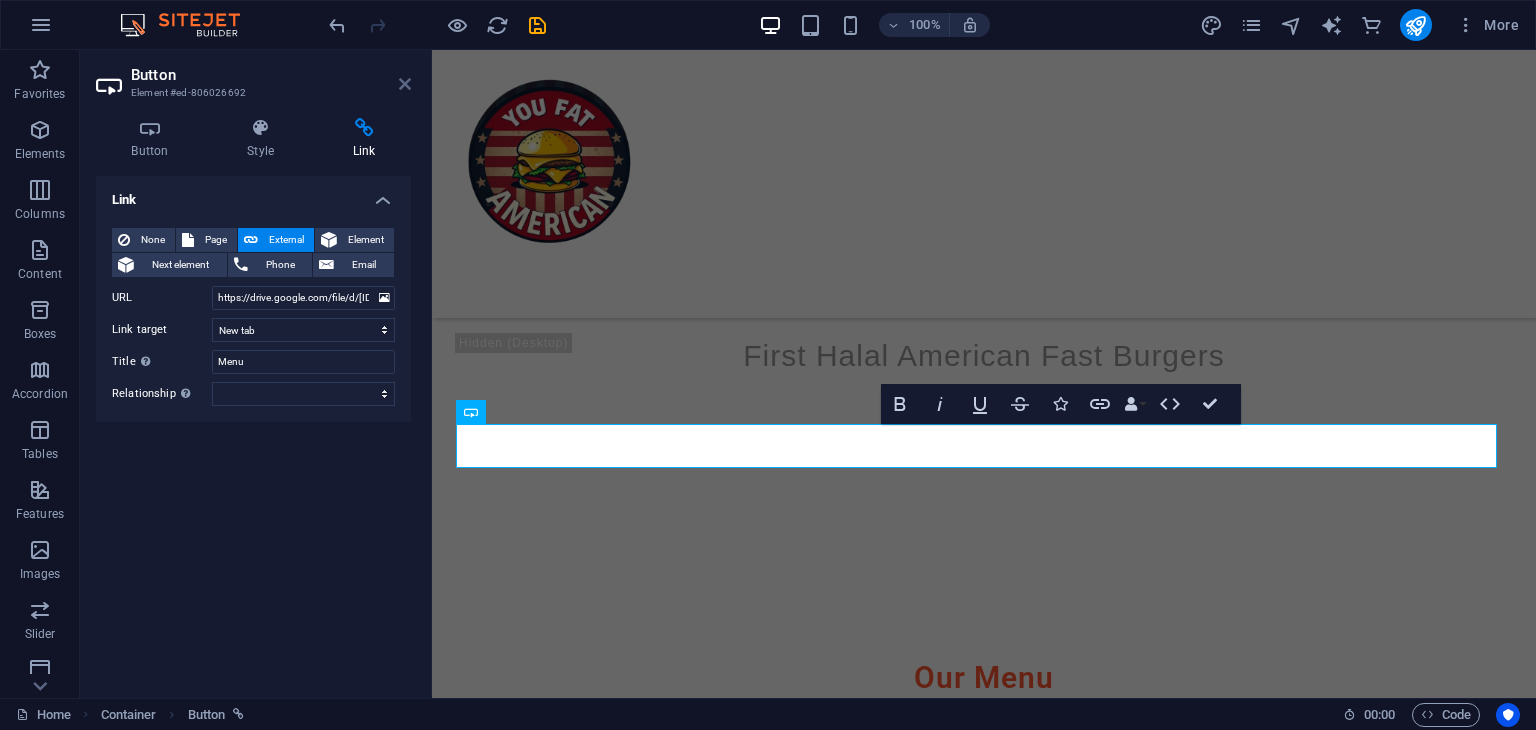 click at bounding box center [405, 84] 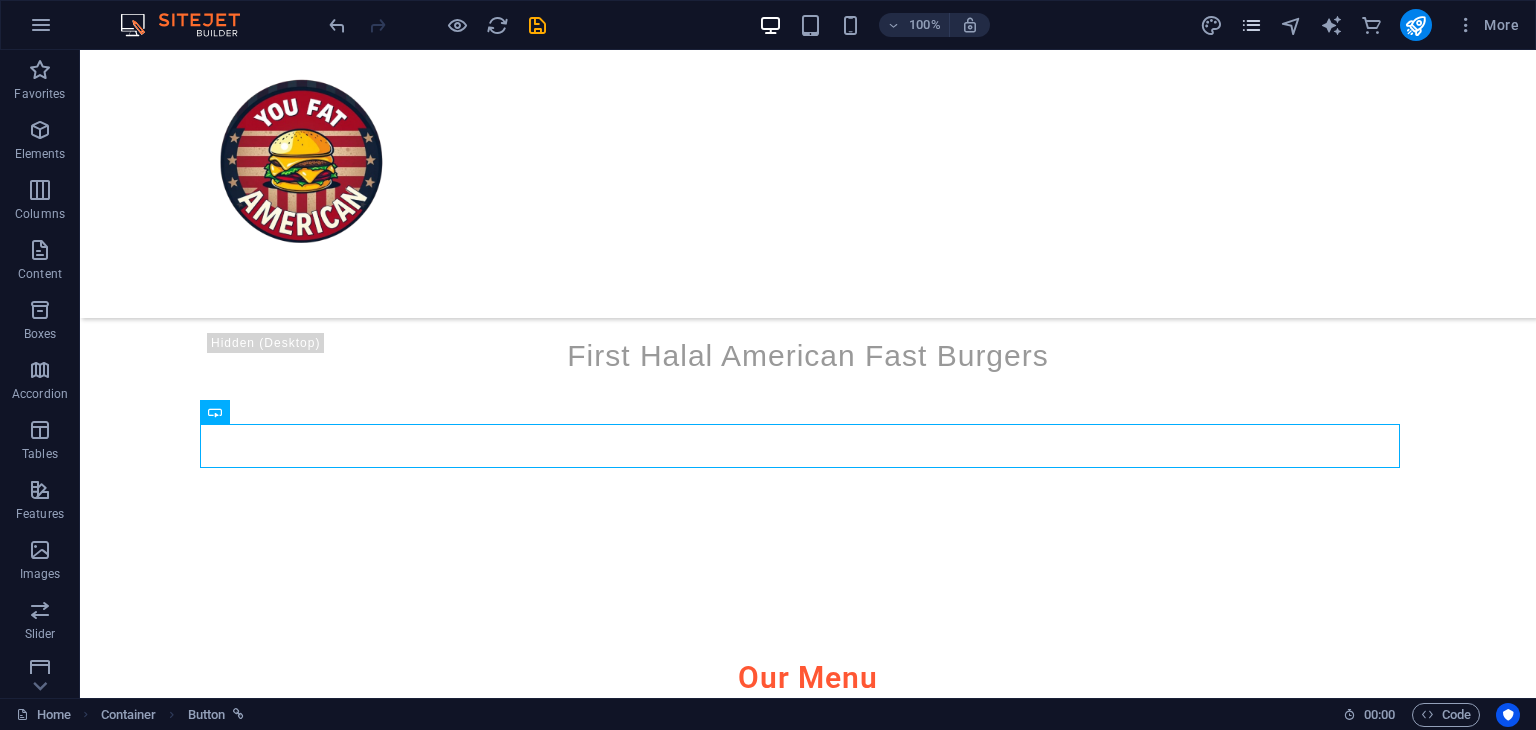 click at bounding box center [1251, 25] 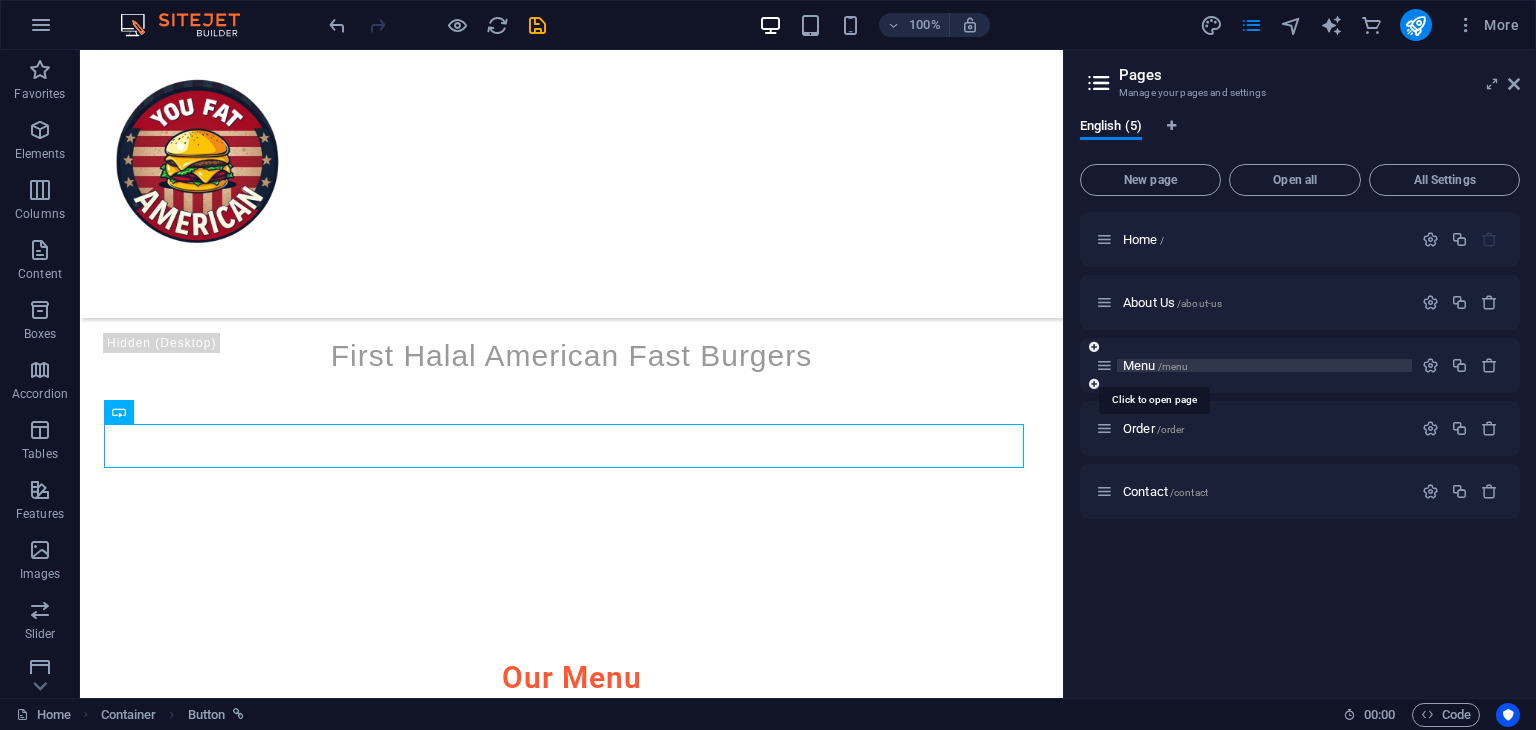 click on "Menu /menu" at bounding box center [1155, 365] 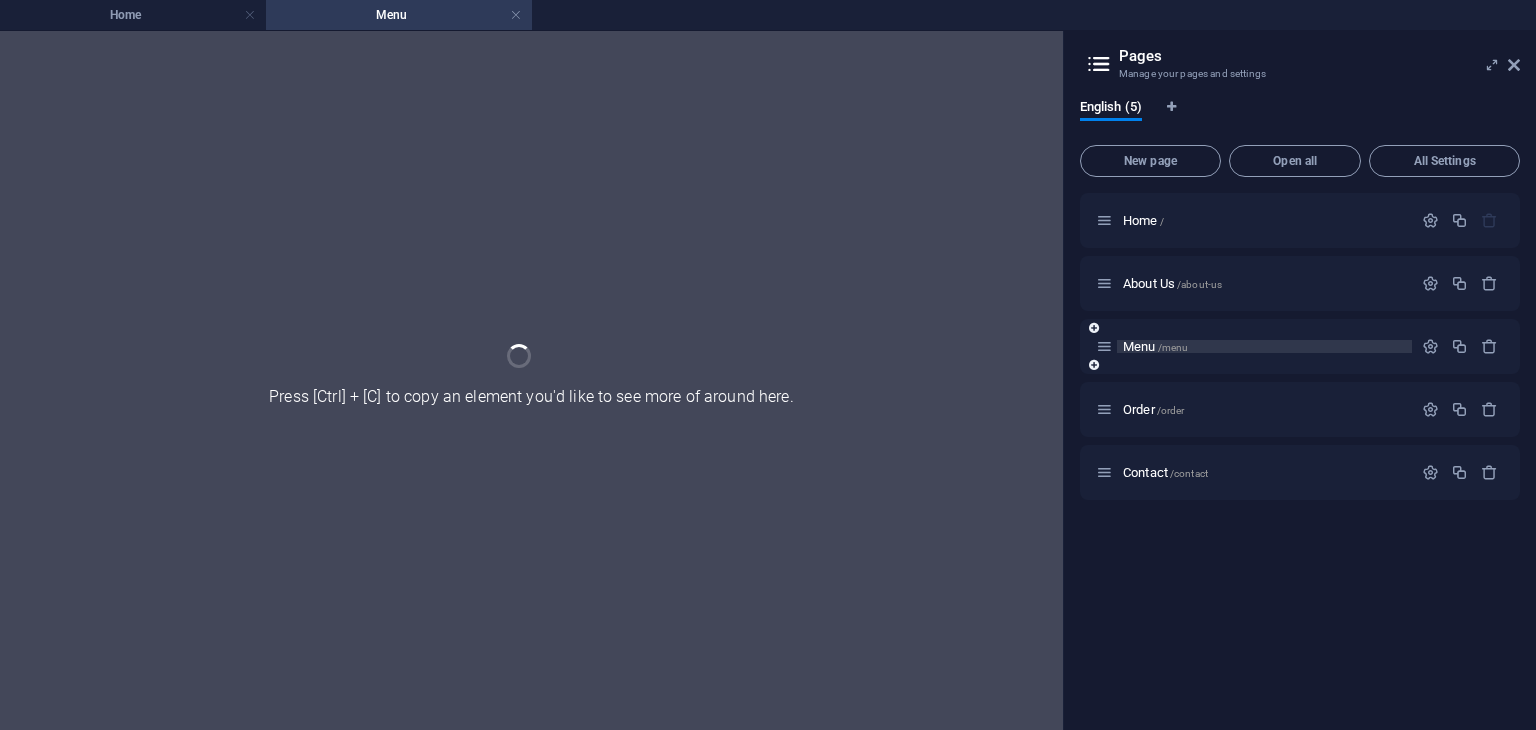 scroll, scrollTop: 0, scrollLeft: 0, axis: both 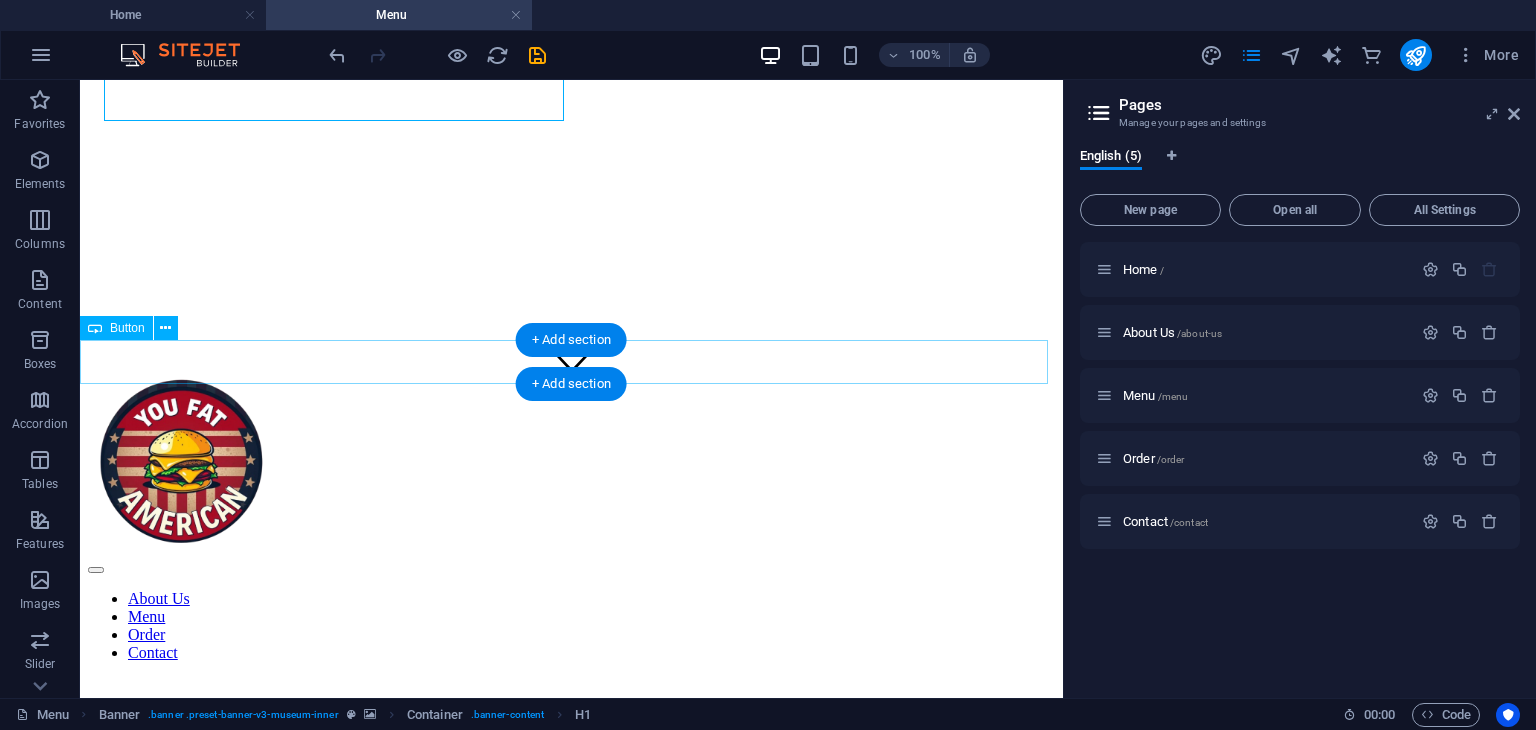 click on "DOWNLOAD MENU" at bounding box center (571, 831) 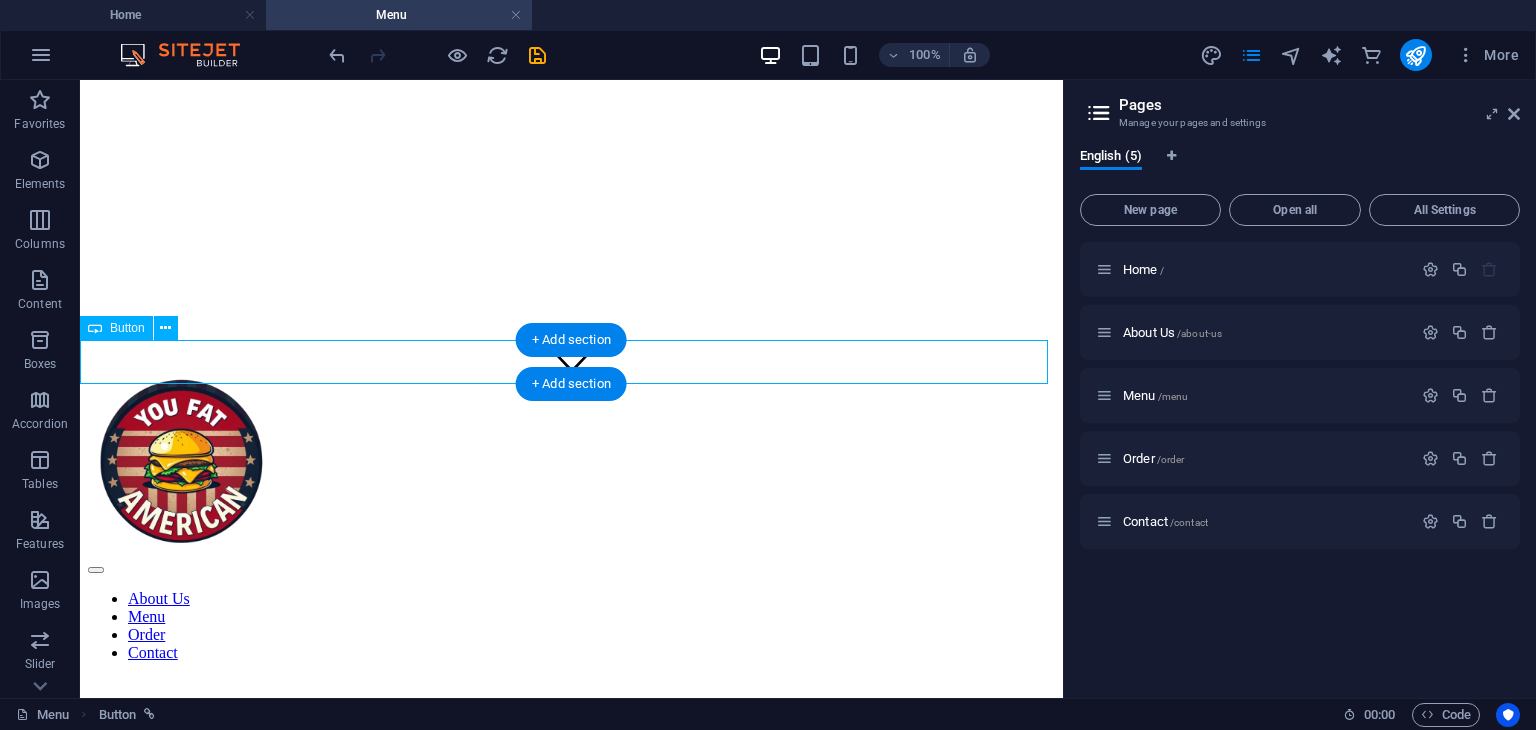 click on "DOWNLOAD MENU" at bounding box center (571, 831) 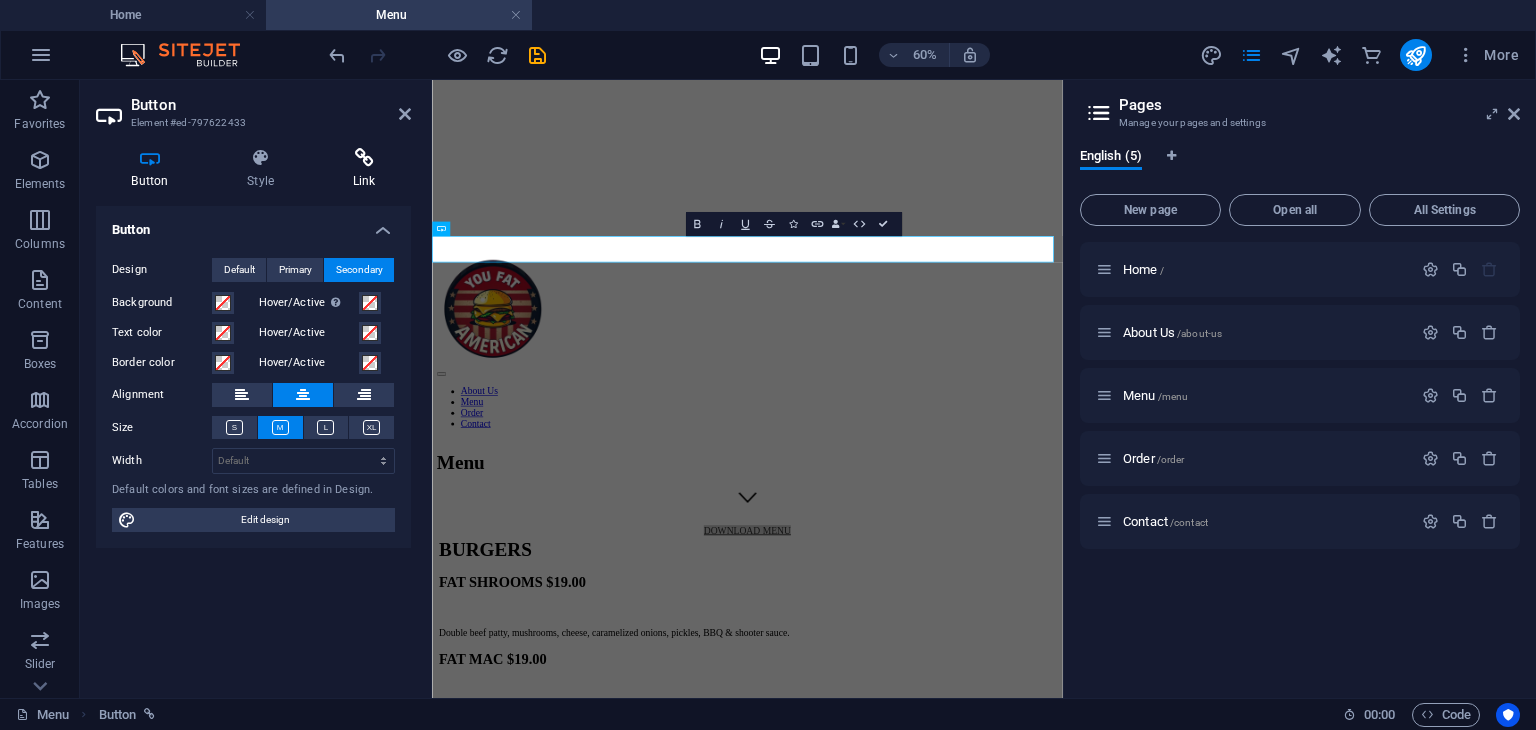 click on "Link" at bounding box center (364, 169) 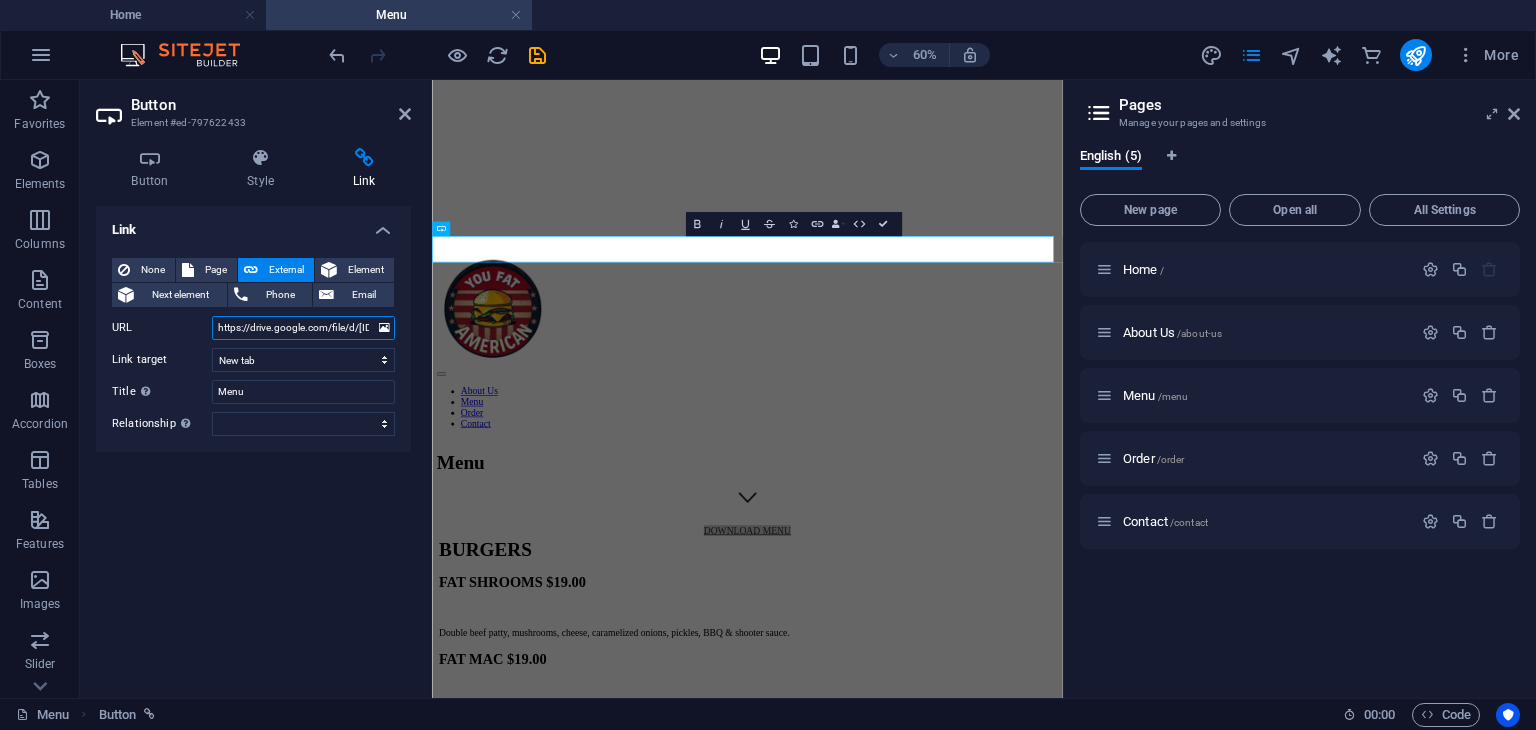 click on "https://drive.google.com/file/d/[ID]/[ID]" at bounding box center [303, 328] 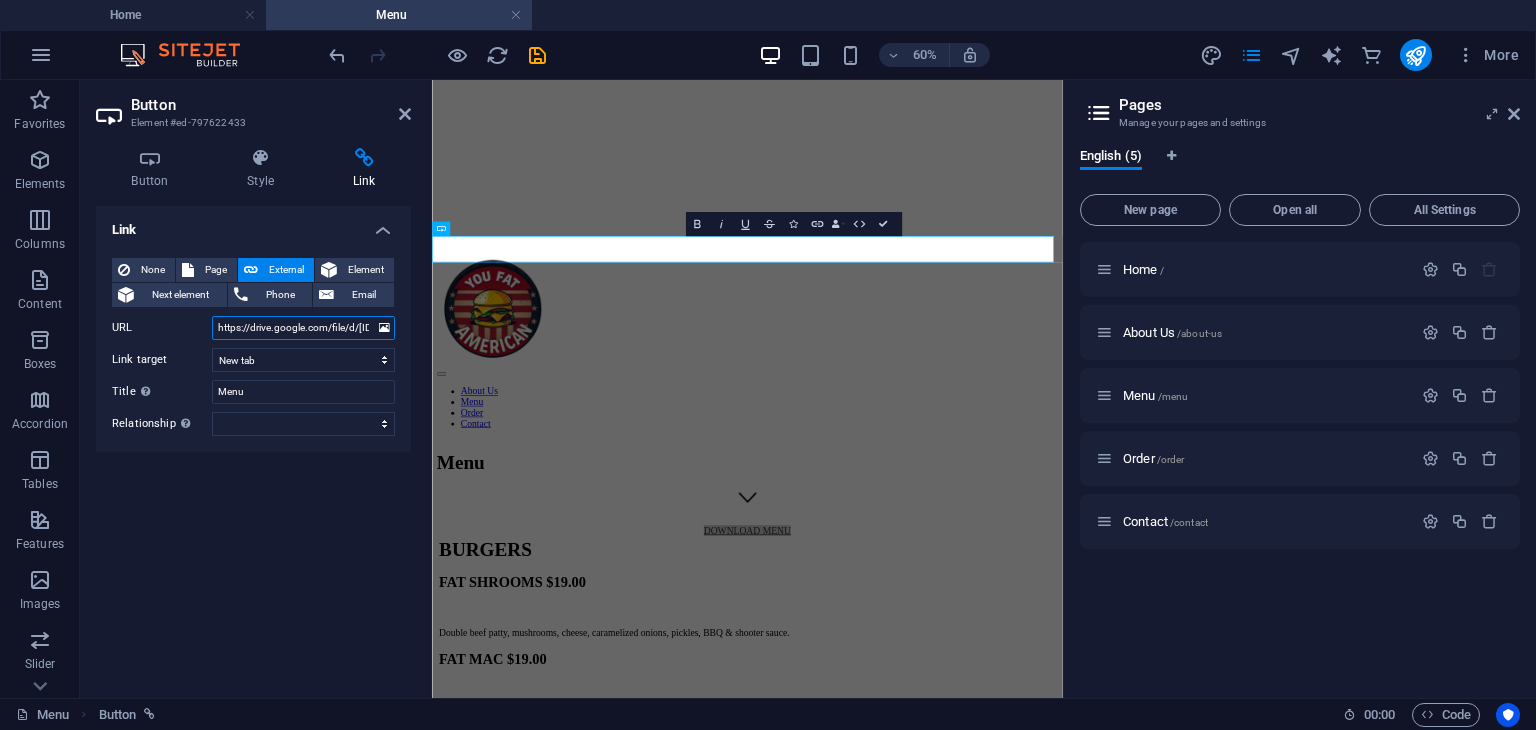 paste on "DvZ24ixml66JCLhZT92H-vPiAdmSzHNS" 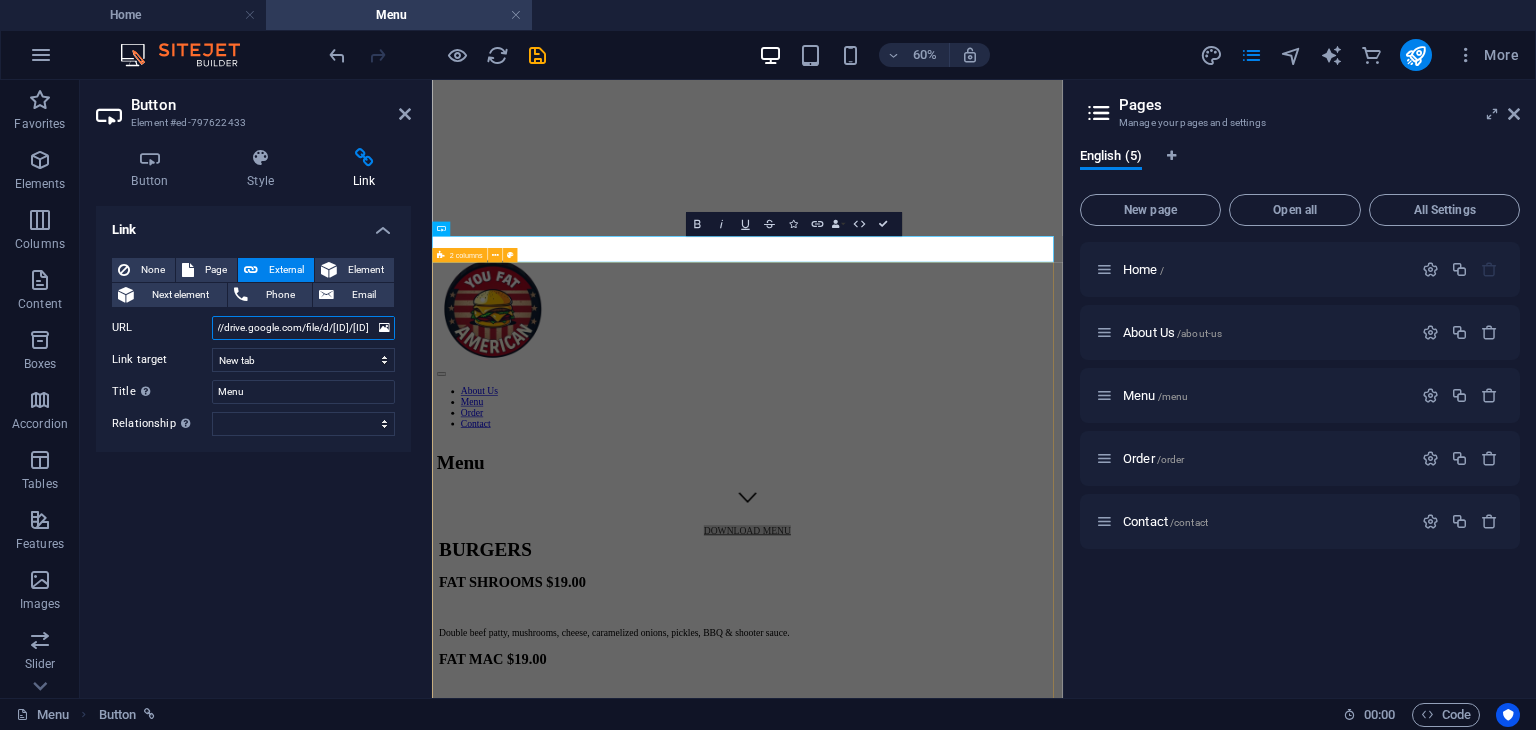 type on "https://drive.google.com/file/d/[ID]/[ID]" 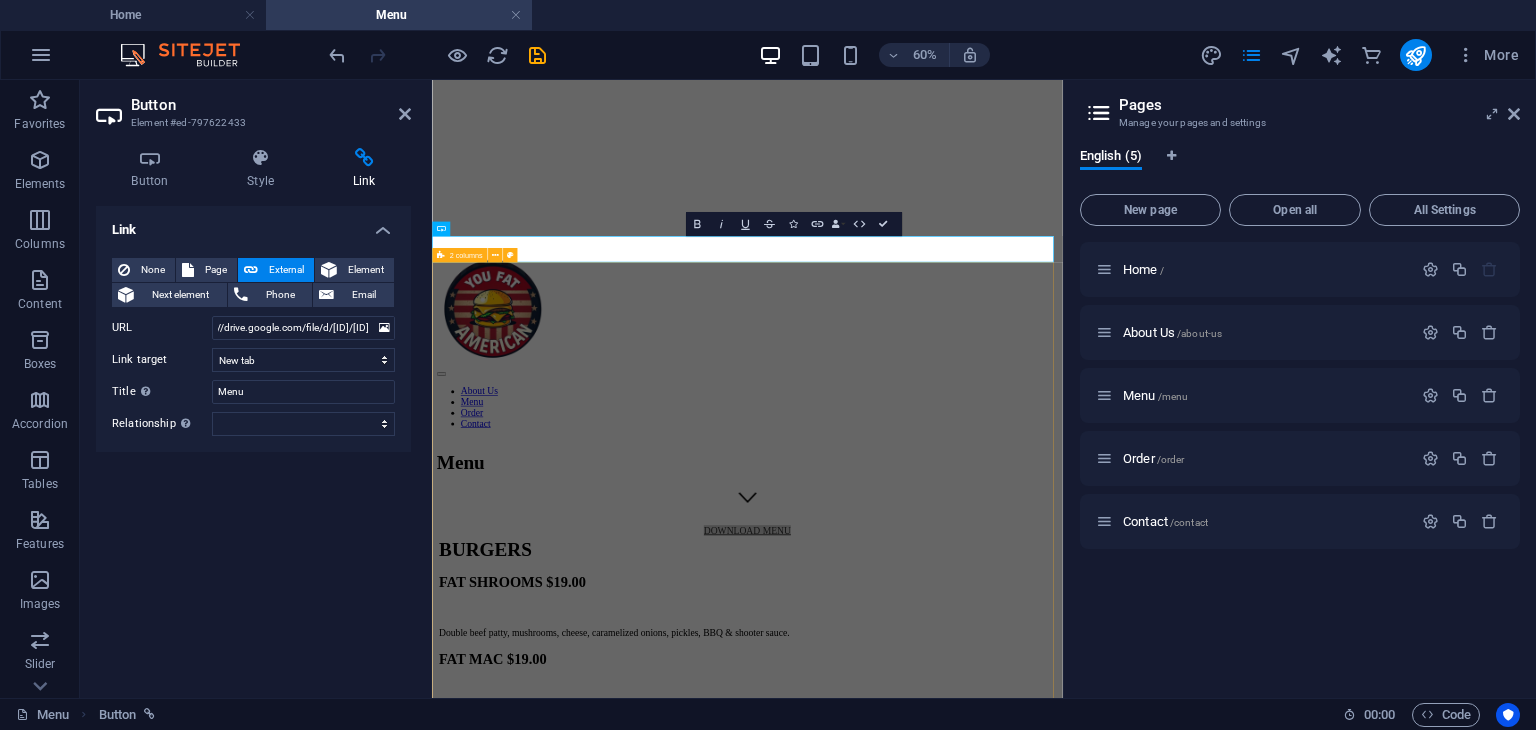 click on "BURGERS FAT SHROOMS $19.00   Double beef patty, mushrooms, cheese, caramelized onions, pickles, BBQ & shooter sauce. FAT MAC $19.00   Double beef patty, shooter sauce, lettuce, cheese, pickles, onions HEART ATTACK $19.00   Beef patty, cheese, turkey bacon, fried egg, lettuce, tomato, caramelised onions, pickles & shooter sauce. FAT AMERICAN $15.00   Beef patty, cheese, minced onion, fried onion rings, chipotle & shooter sauce. COMMANDER IN CHEESE $13.00   Beef patty, cheese, ketchup FAT SOUTHERN CHICKEN $15.00   Fried chicken, cheese, tomato, shooter sauce, lettuce. CHICKEN WINGS FAT FIRE WINGS $12.00 (6 pieces)   Deep-fried chicken wings with hot chili sauce. BBQ BELLY BUSTERS $12.00 (6 pieces)   Deep-fried chicken wings with BBQ sauce.
SIDES FRIED STATES OF AMERICA $12.00   Loaded fries with diced beef or turkey bacon, American cheese, pickles, diced onions & shooter sauce.     FREEDOM FRIES S $6.00 L $10.00   Crispy seasoned fries. YANKEE DOODLE STICK HOT DOGS FAT DOG $12.00   KIDS     BBQ" at bounding box center (957, 2145) 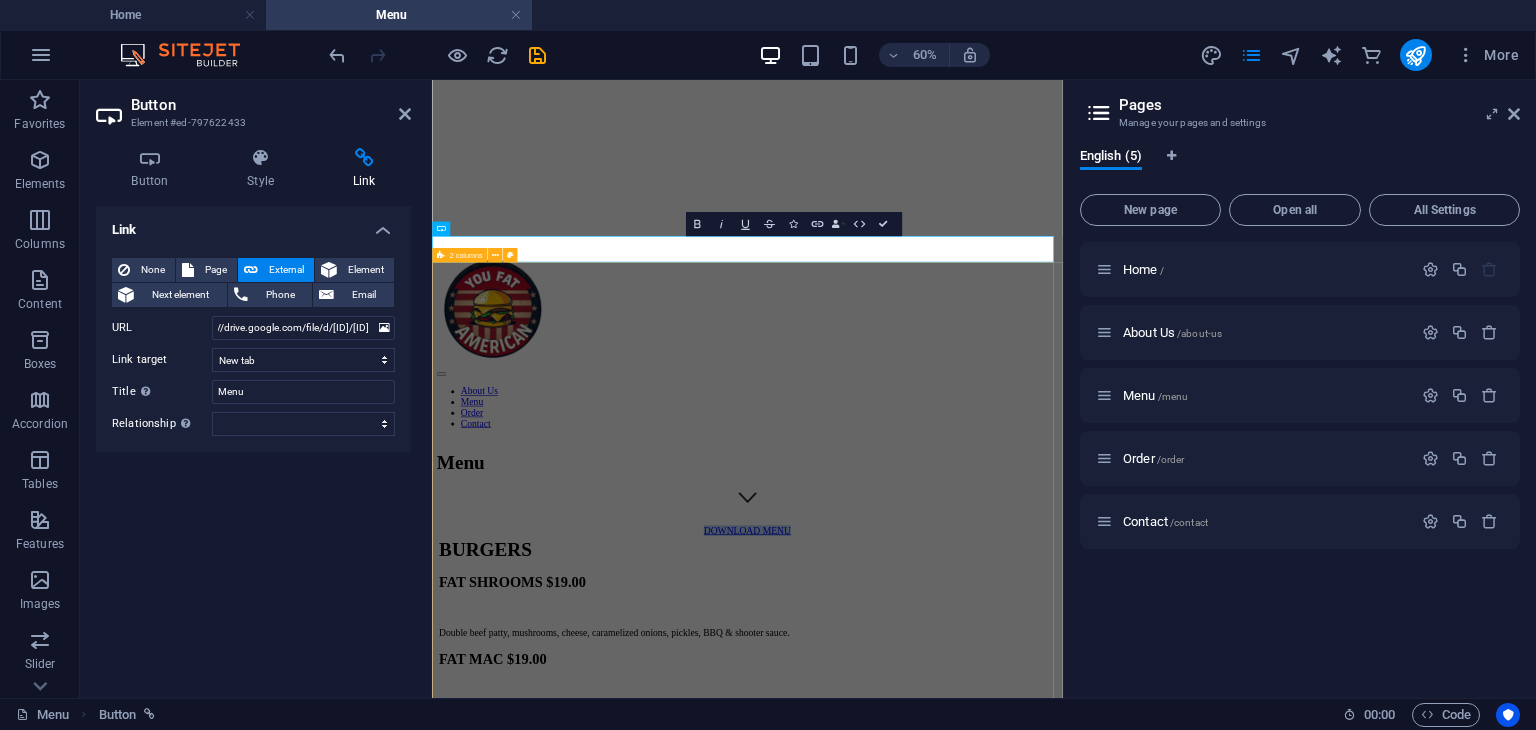 scroll, scrollTop: 0, scrollLeft: 0, axis: both 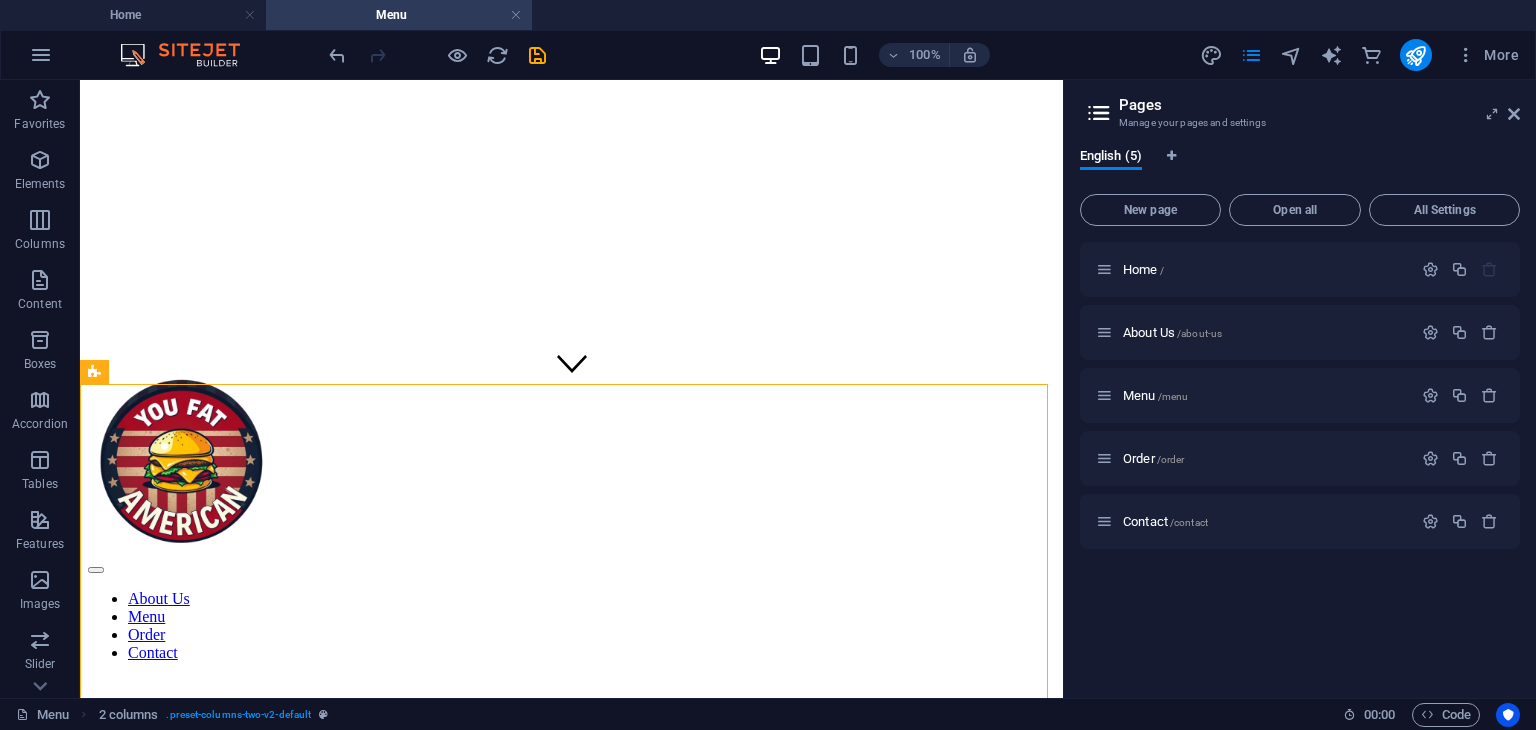 click at bounding box center (537, 55) 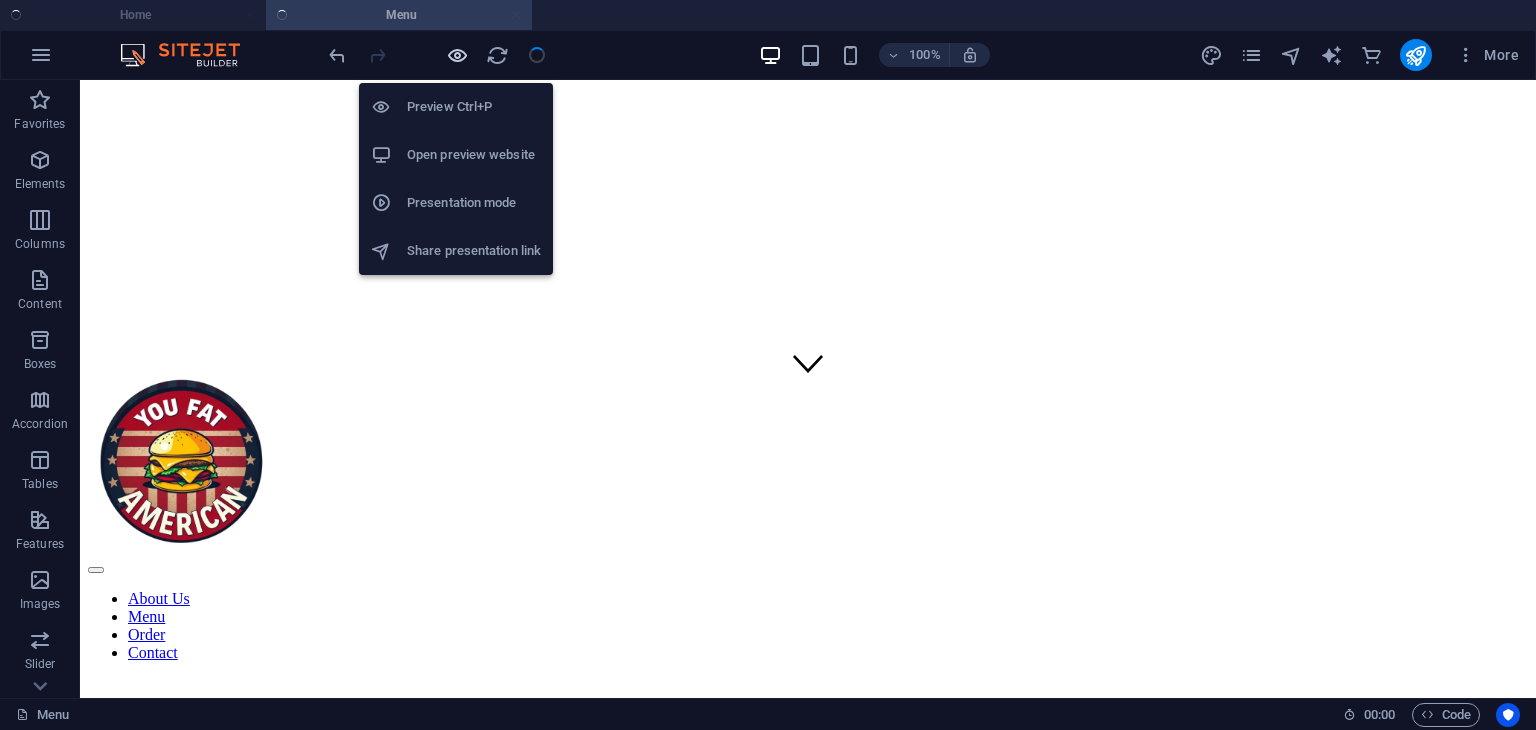 click at bounding box center (437, 55) 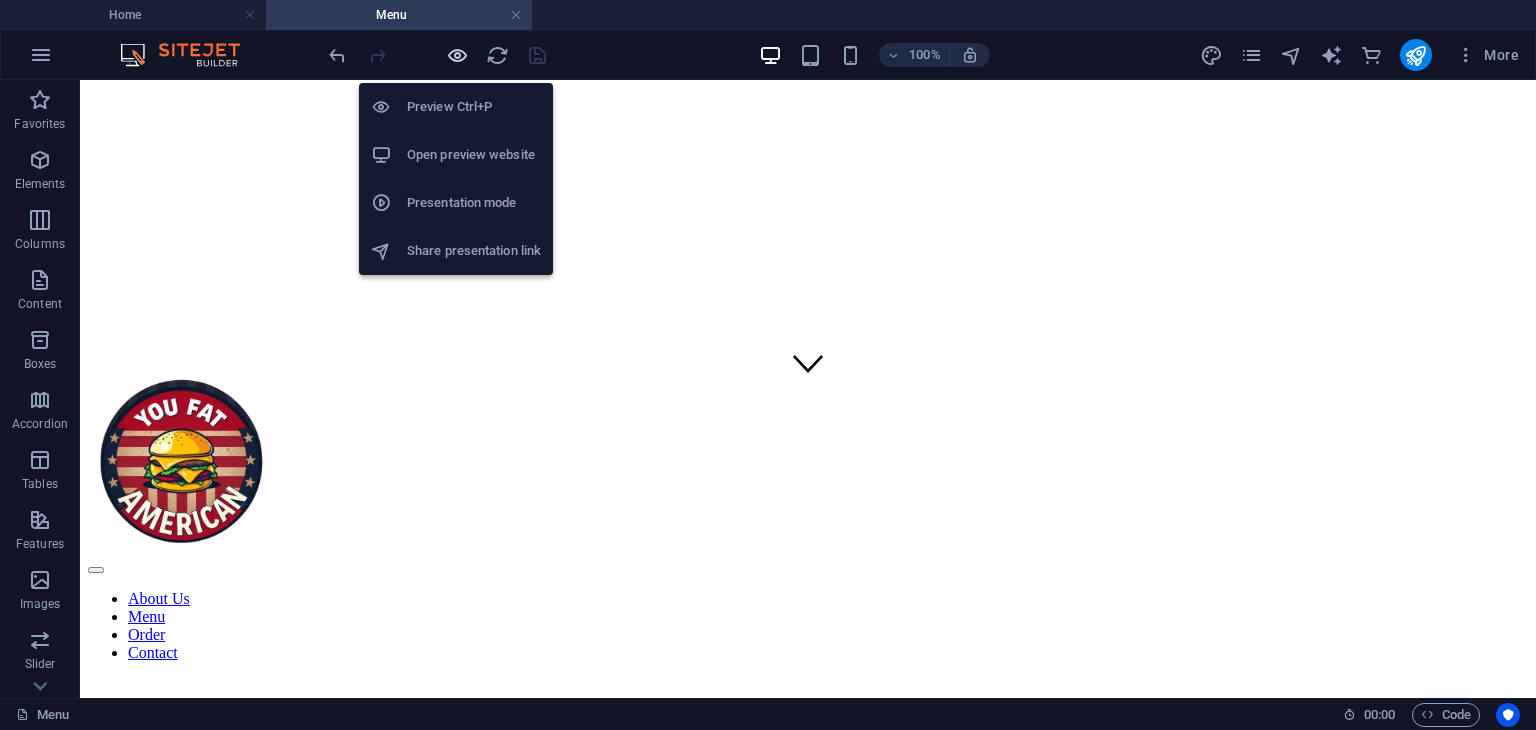 click at bounding box center (457, 55) 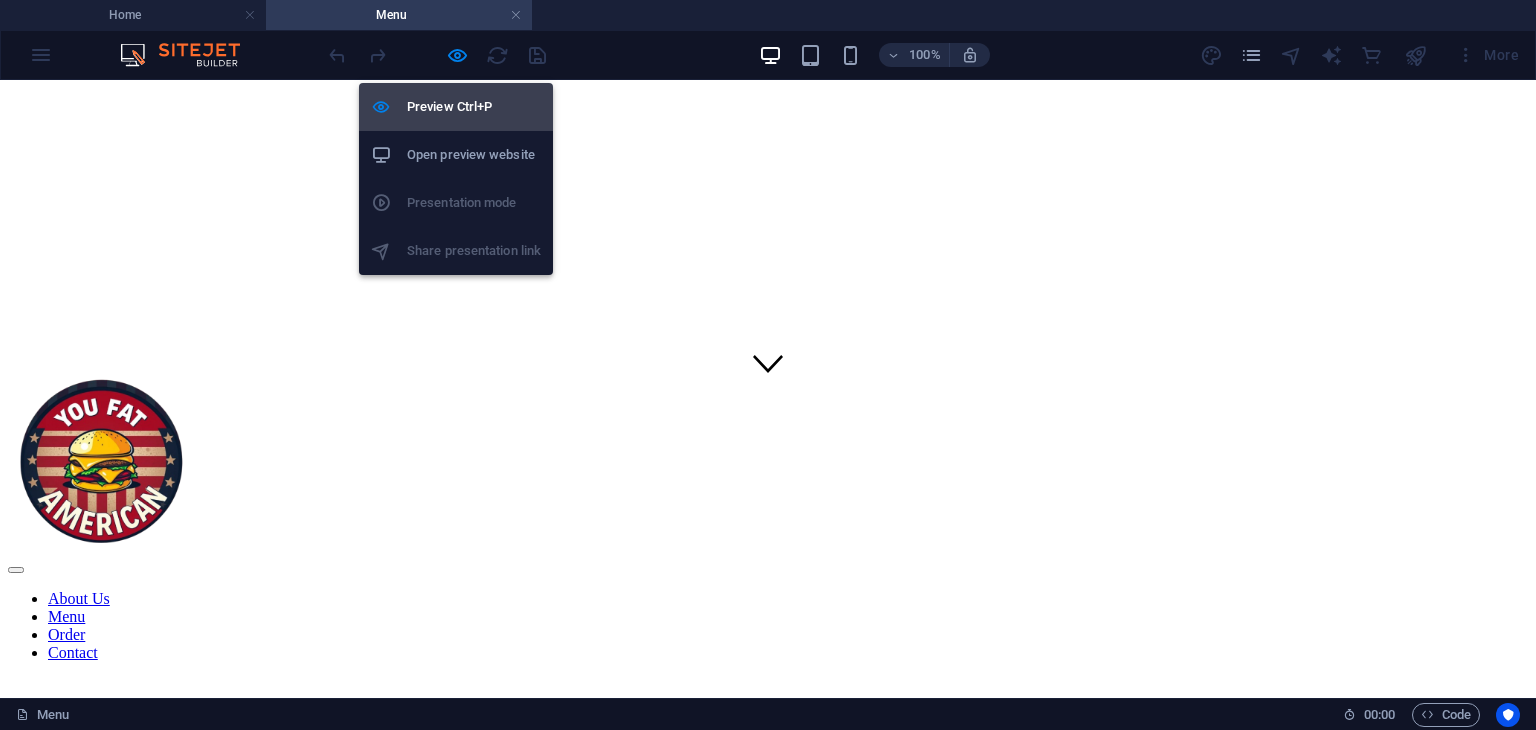 click on "Preview Ctrl+P" at bounding box center [456, 107] 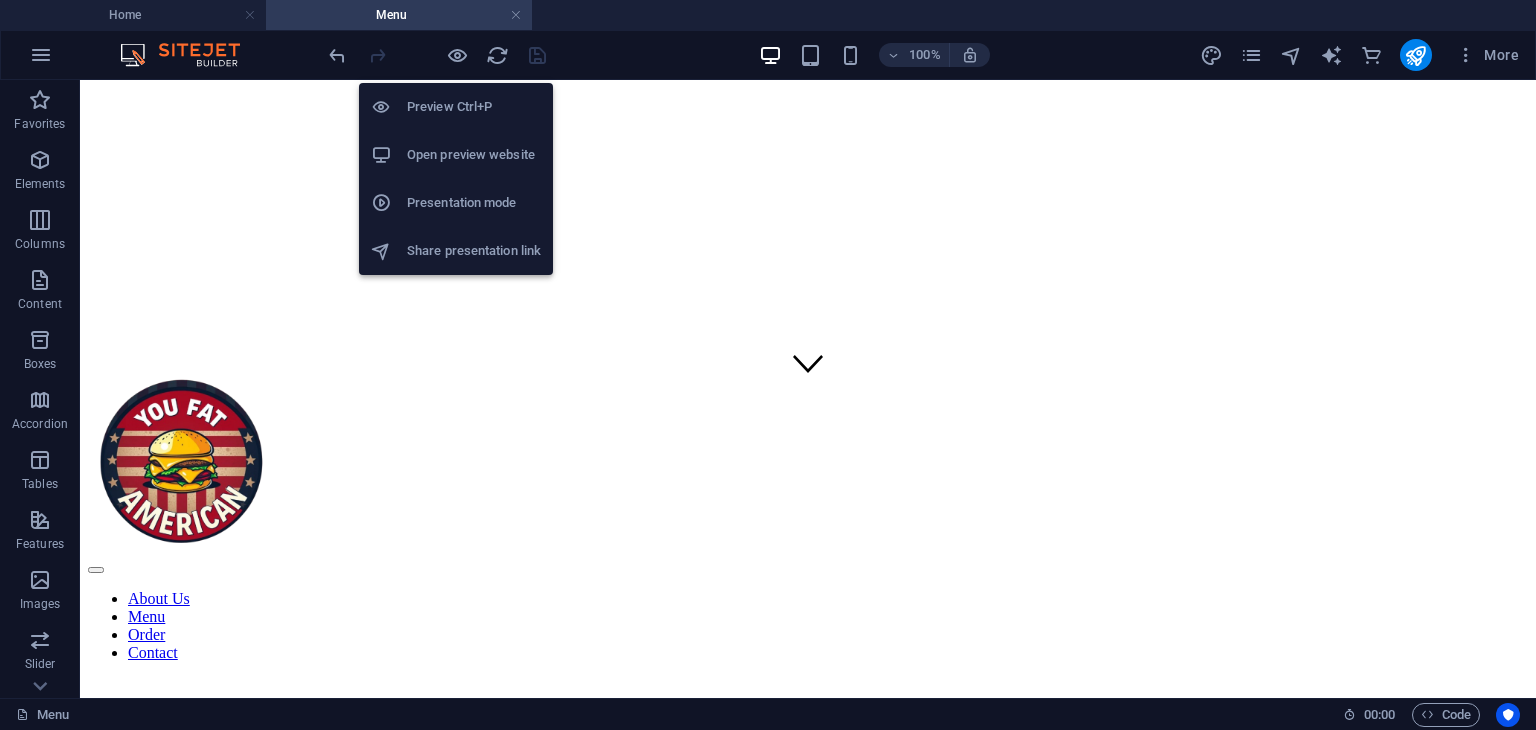 click on "Preview Ctrl+P" at bounding box center (474, 107) 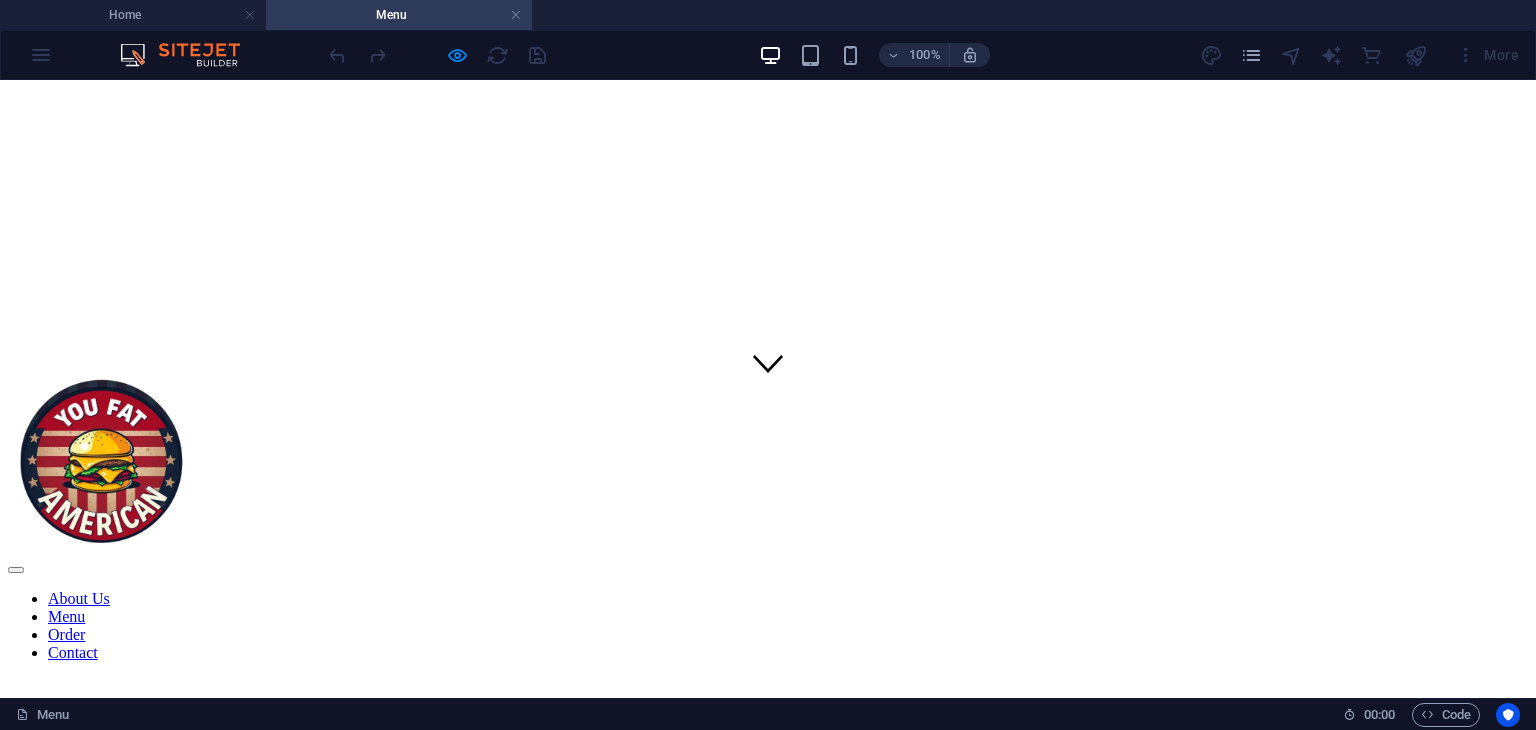 click on "DOWNLOAD MENU" at bounding box center (767, 830) 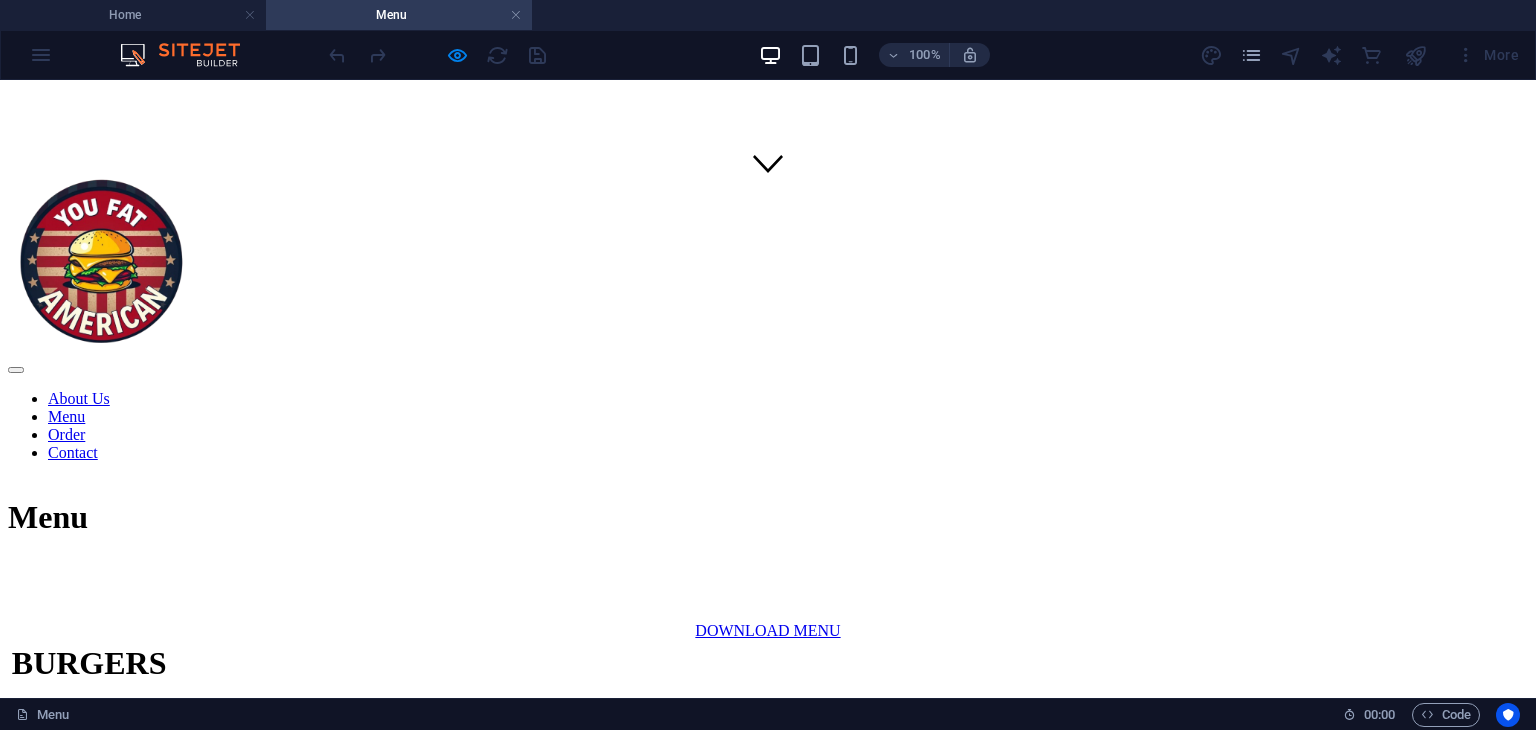 scroll, scrollTop: 100, scrollLeft: 0, axis: vertical 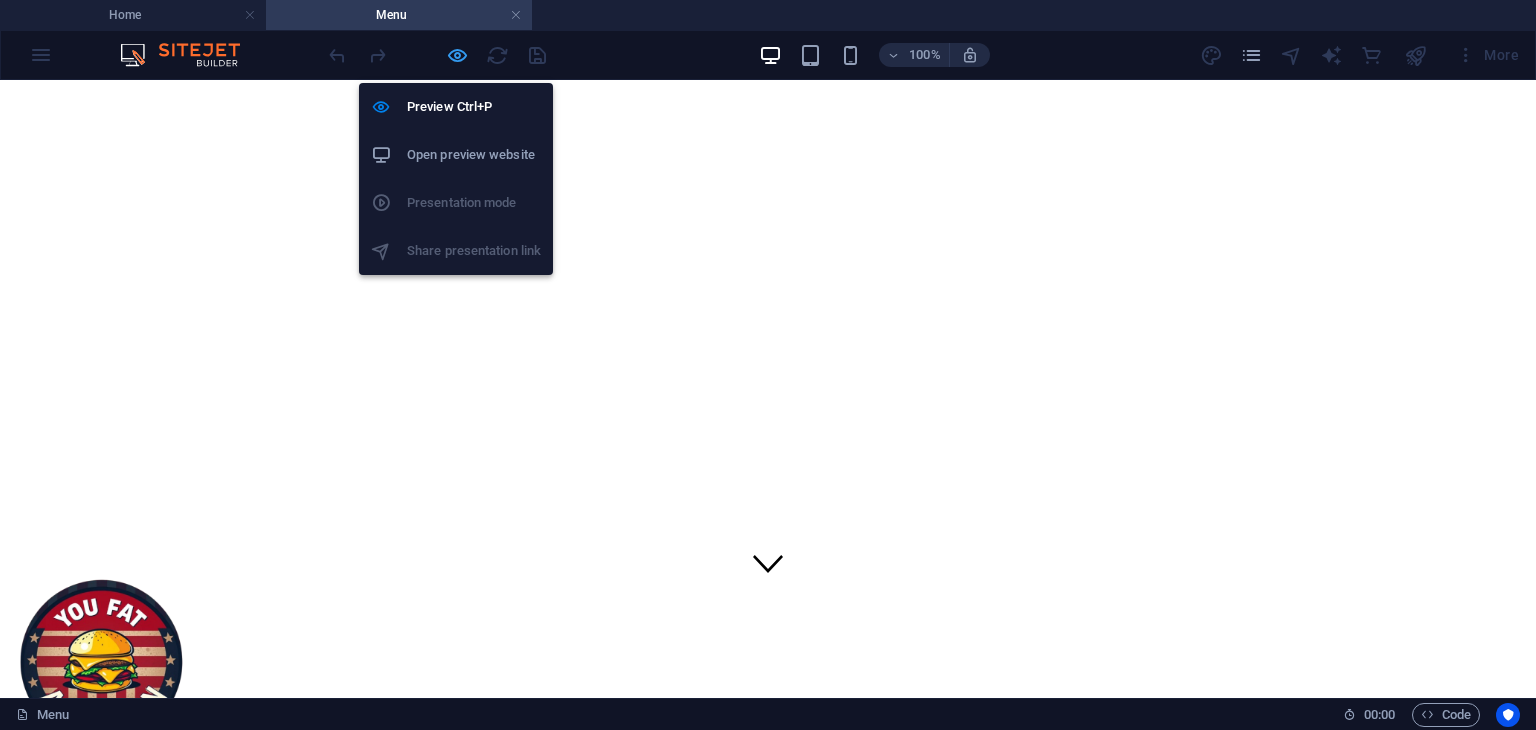 click at bounding box center (457, 55) 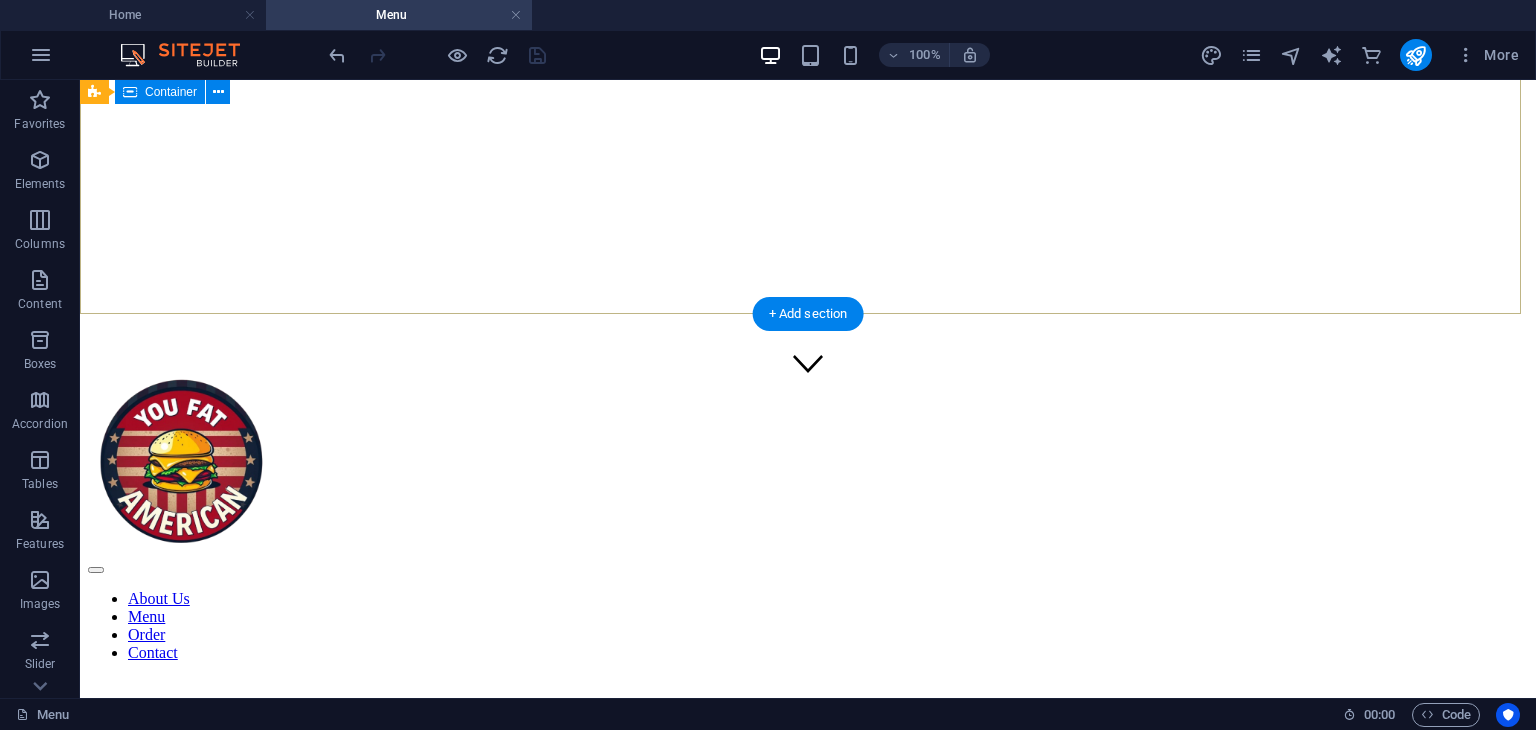 scroll, scrollTop: 500, scrollLeft: 0, axis: vertical 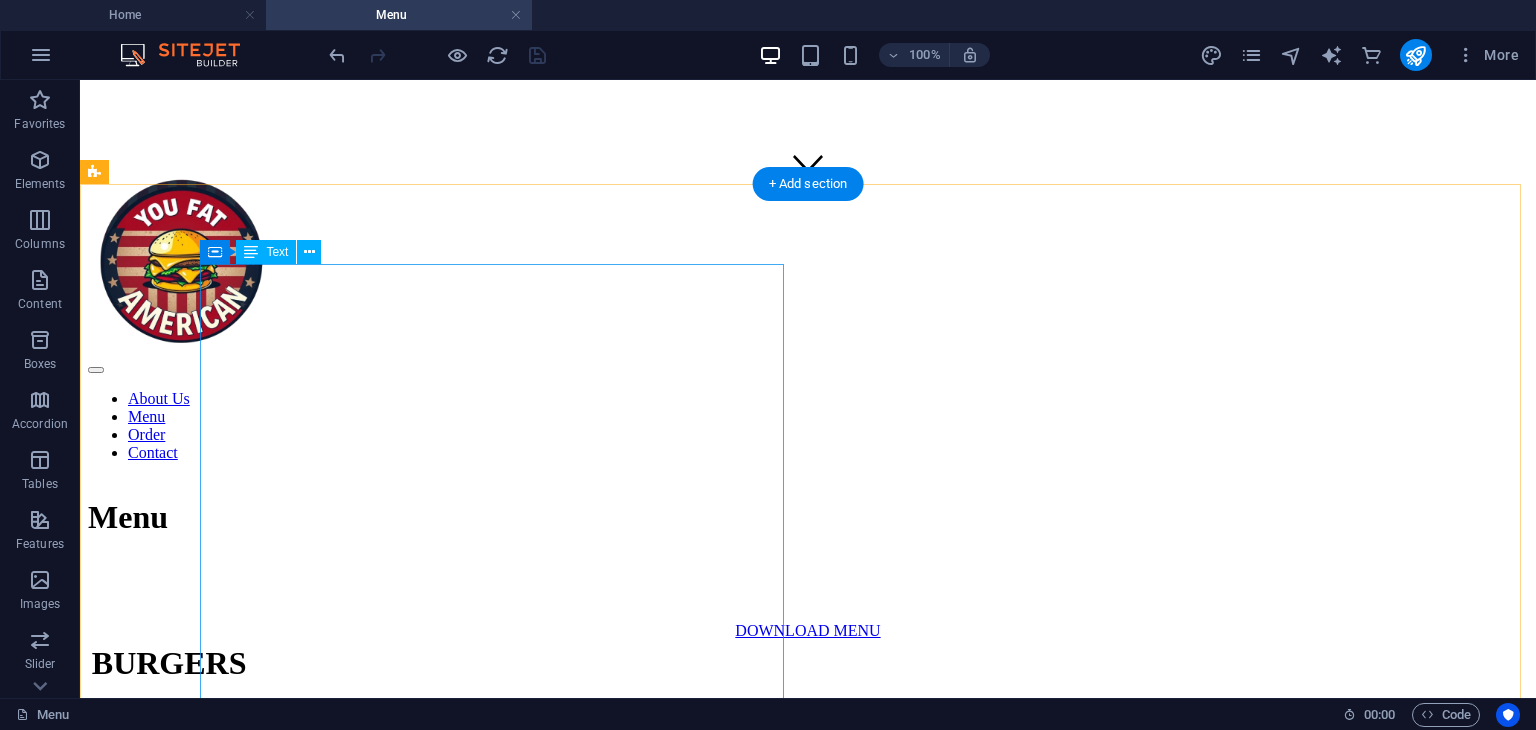 click on "BURGERS FAT SHROOMS $19.00   Double beef patty, mushrooms, cheese, caramelized onions, pickles, BBQ & shooter sauce. FAT MAC $19.00   Double beef patty, shooter sauce, lettuce, cheese, pickles, onions HEART ATTACK $19.00   Beef patty, cheese, turkey bacon, fried egg, lettuce, tomato, caramelised onions, pickles & shooter sauce. FAT AMERICAN $15.00   Beef patty, cheese, minced onion, fried onion rings, chipotle & shooter sauce. COMMANDER IN CHEESE $13.00   Beef patty, cheese, ketchup FAT SOUTHERN CHICKEN $15.00   Fried chicken, cheese, tomato, shooter sauce, lettuce. CHICKEN WINGS FAT FIRE WINGS $12.00 (6 pieces)   Deep-fried chicken wings with hot chili sauce. BBQ BELLY BUSTERS $12.00 (6 pieces)   Deep-fried chicken wings with BBQ sauce." at bounding box center (808, 1197) 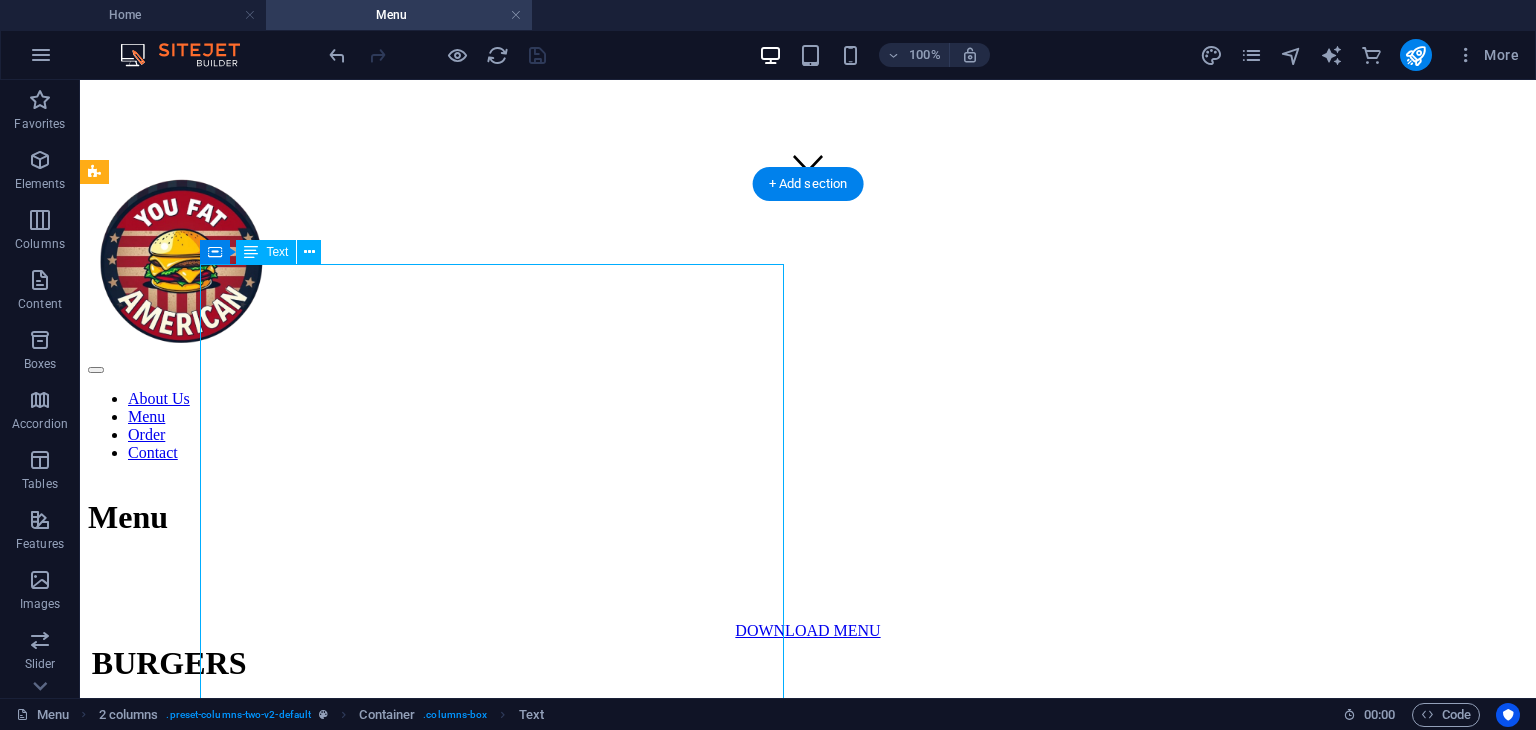 click on "BURGERS FAT SHROOMS $19.00   Double beef patty, mushrooms, cheese, caramelized onions, pickles, BBQ & shooter sauce. FAT MAC $19.00   Double beef patty, shooter sauce, lettuce, cheese, pickles, onions HEART ATTACK $19.00   Beef patty, cheese, turkey bacon, fried egg, lettuce, tomato, caramelised onions, pickles & shooter sauce. FAT AMERICAN $15.00   Beef patty, cheese, minced onion, fried onion rings, chipotle & shooter sauce. COMMANDER IN CHEESE $13.00   Beef patty, cheese, ketchup FAT SOUTHERN CHICKEN $15.00   Fried chicken, cheese, tomato, shooter sauce, lettuce. CHICKEN WINGS FAT FIRE WINGS $12.00 (6 pieces)   Deep-fried chicken wings with hot chili sauce. BBQ BELLY BUSTERS $12.00 (6 pieces)   Deep-fried chicken wings with BBQ sauce." at bounding box center (808, 1197) 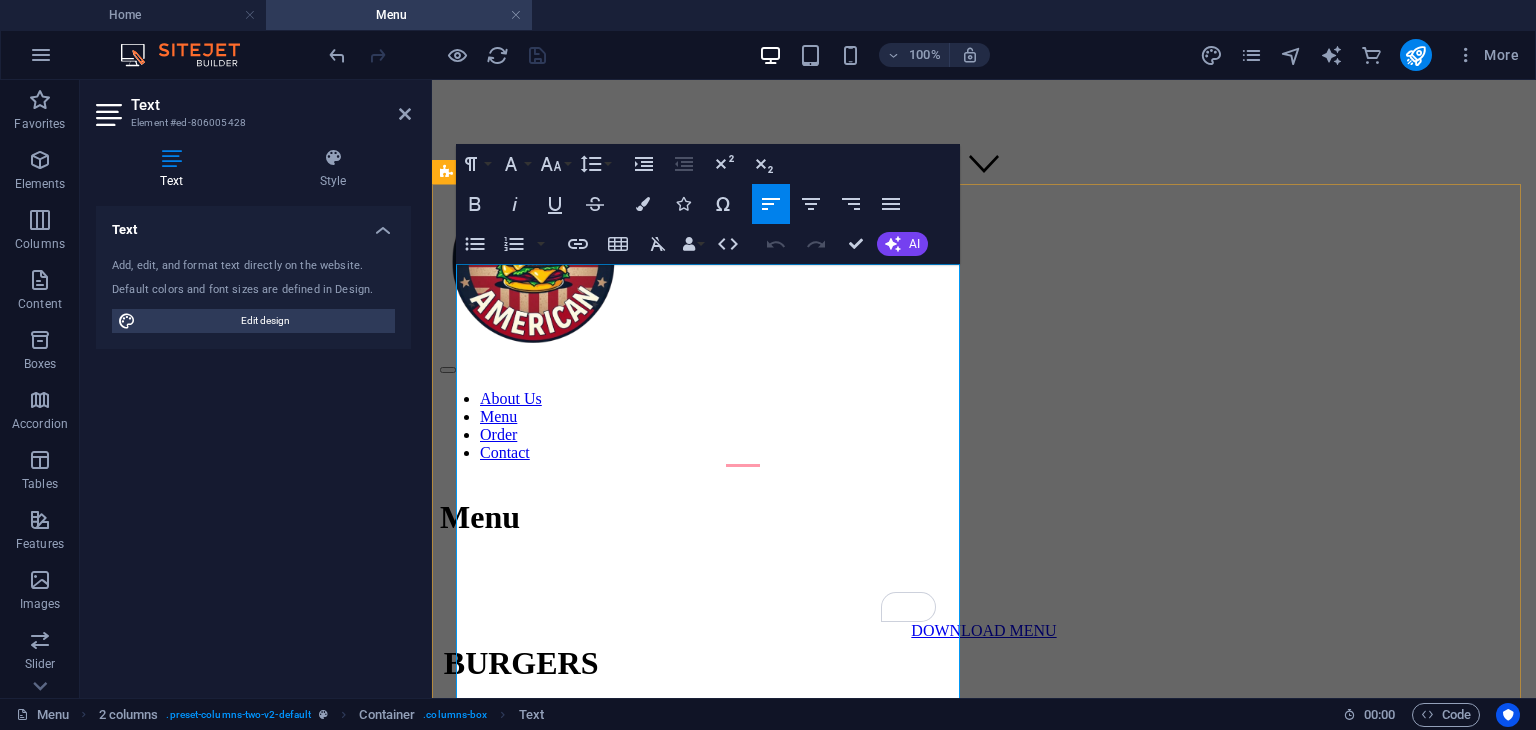 click on "Double beef patty, mushrooms, cheese, caramelized onions, pickles, BBQ & shooter sauce." at bounding box center [986, 801] 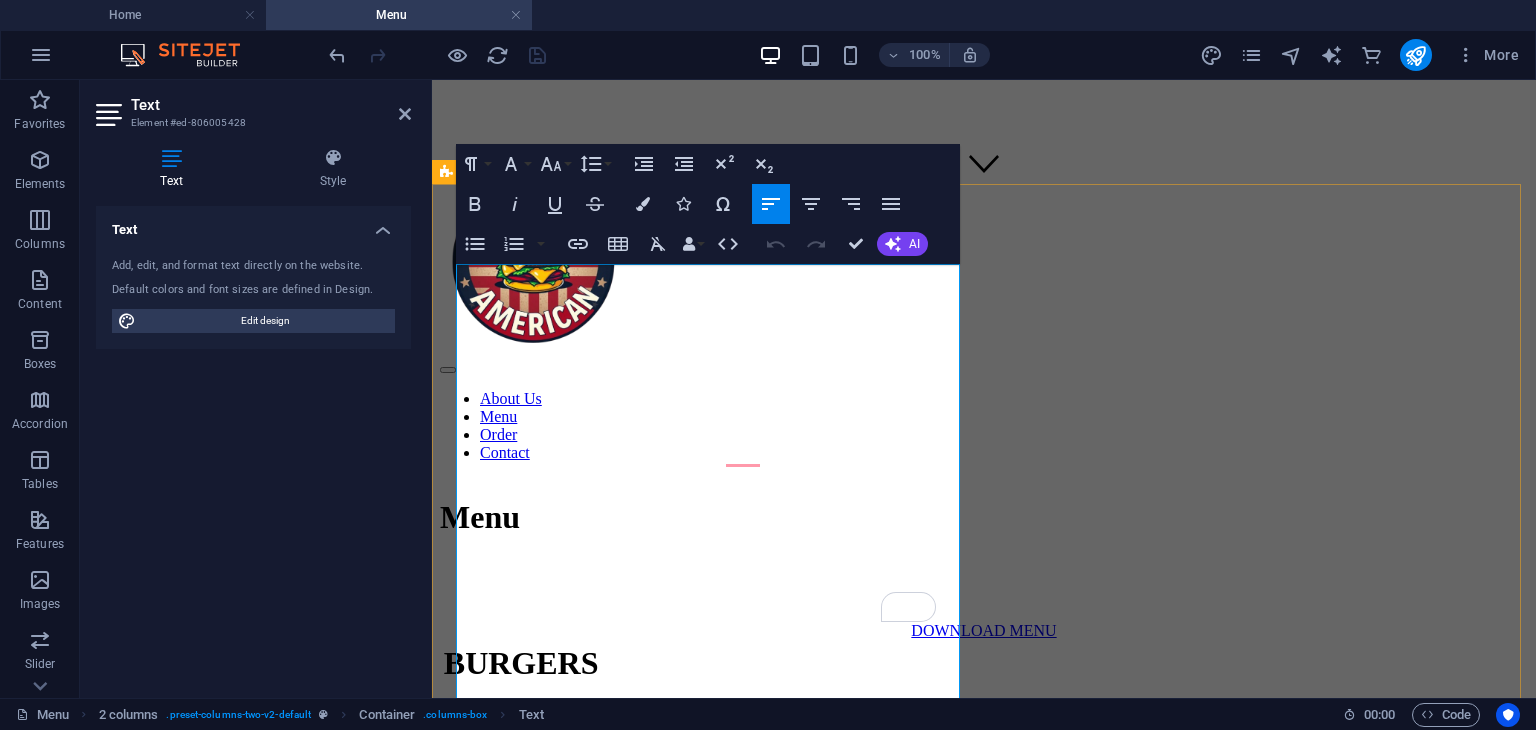 click on "Double beef patty, mushrooms, cheese, caramelized onions, pickles, BBQ & shooter sauce." at bounding box center [986, 801] 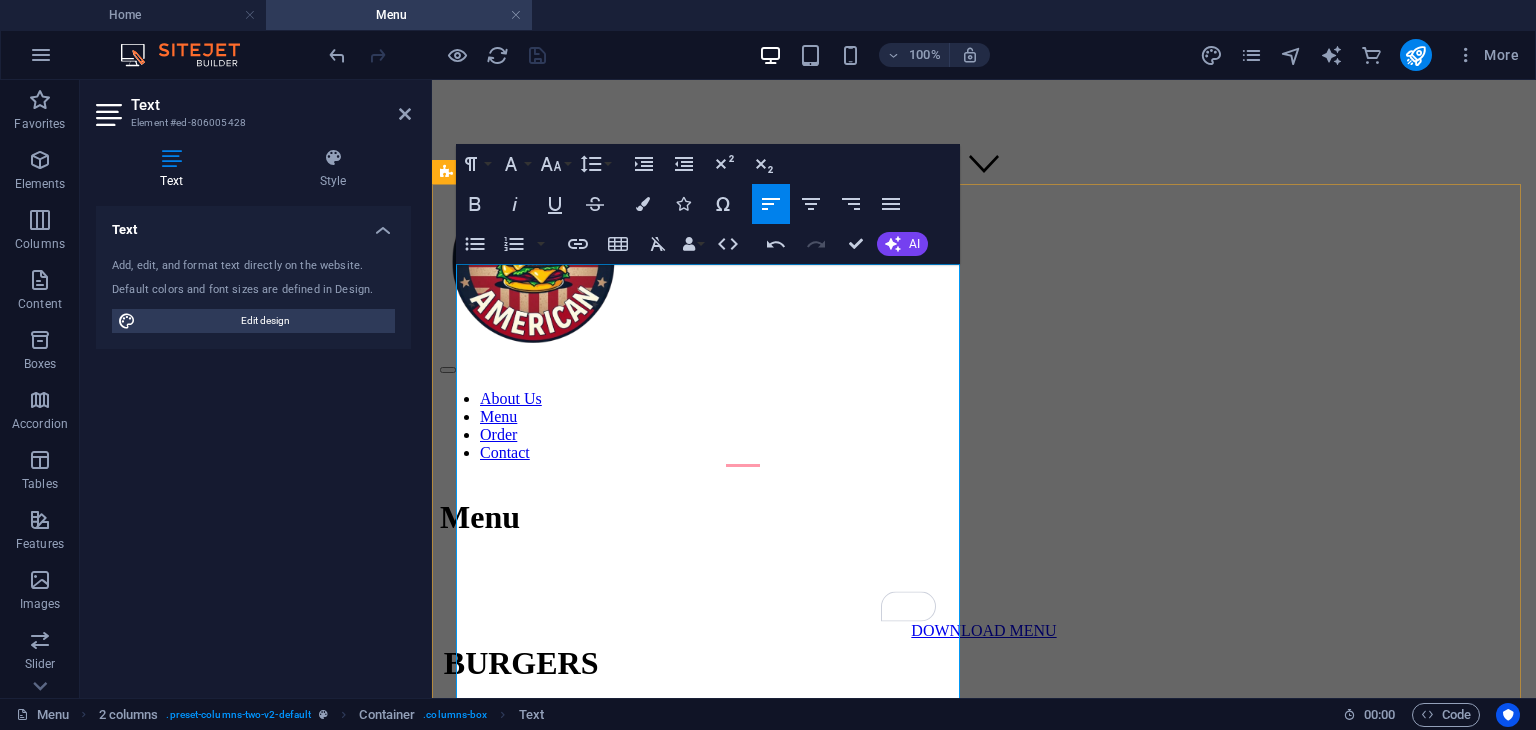 click on ", lettuce, tomato" at bounding box center (937, 800) 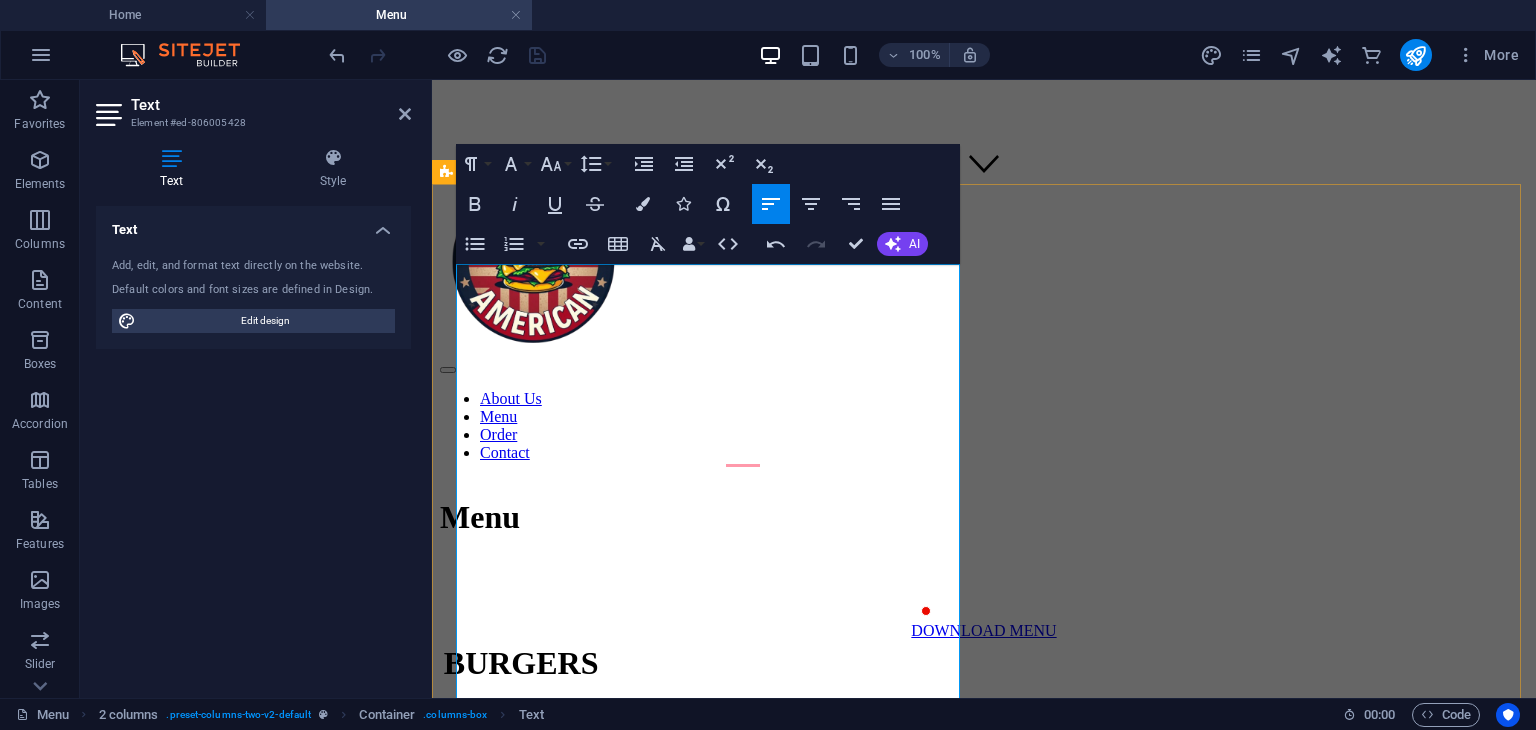 type 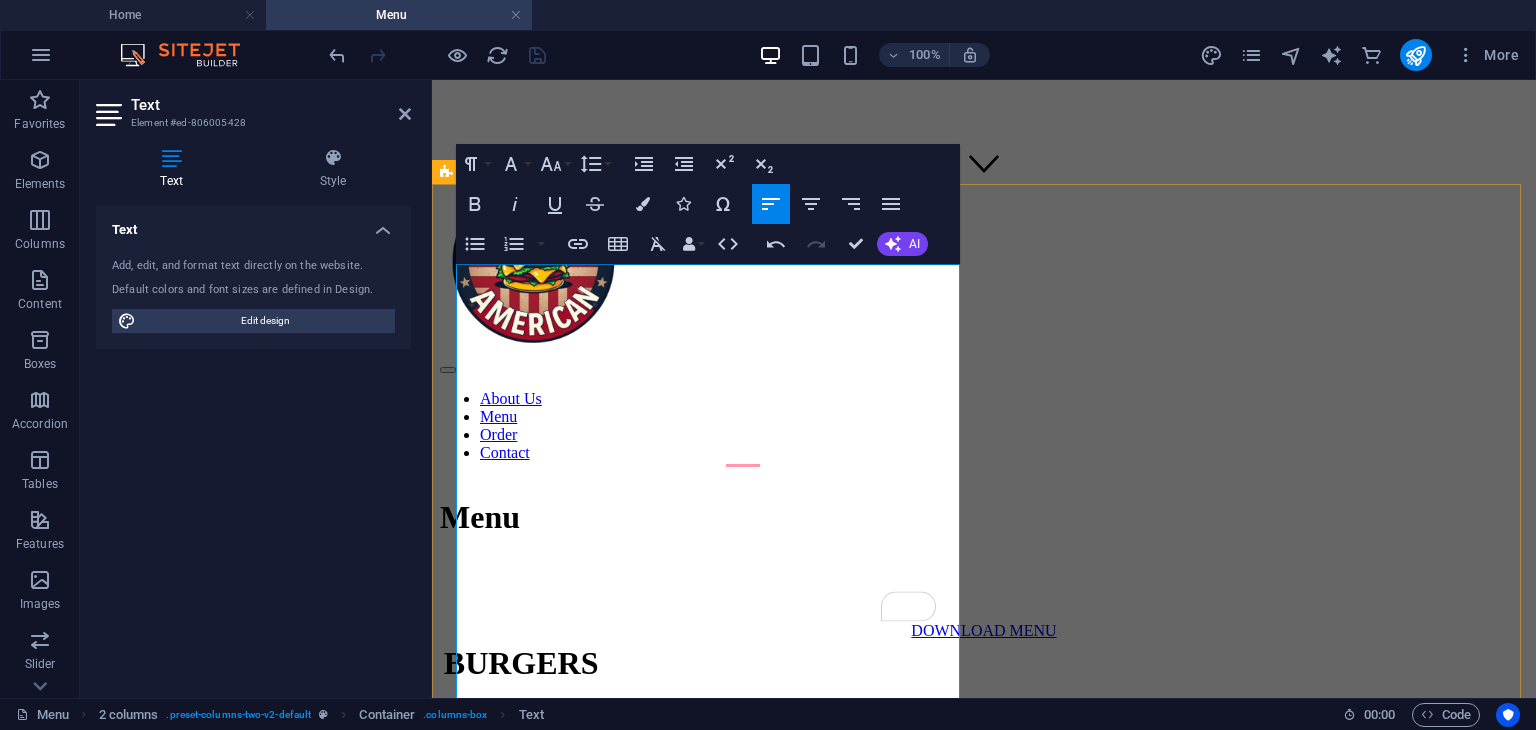 click on "lettuce, tomato" at bounding box center [932, 800] 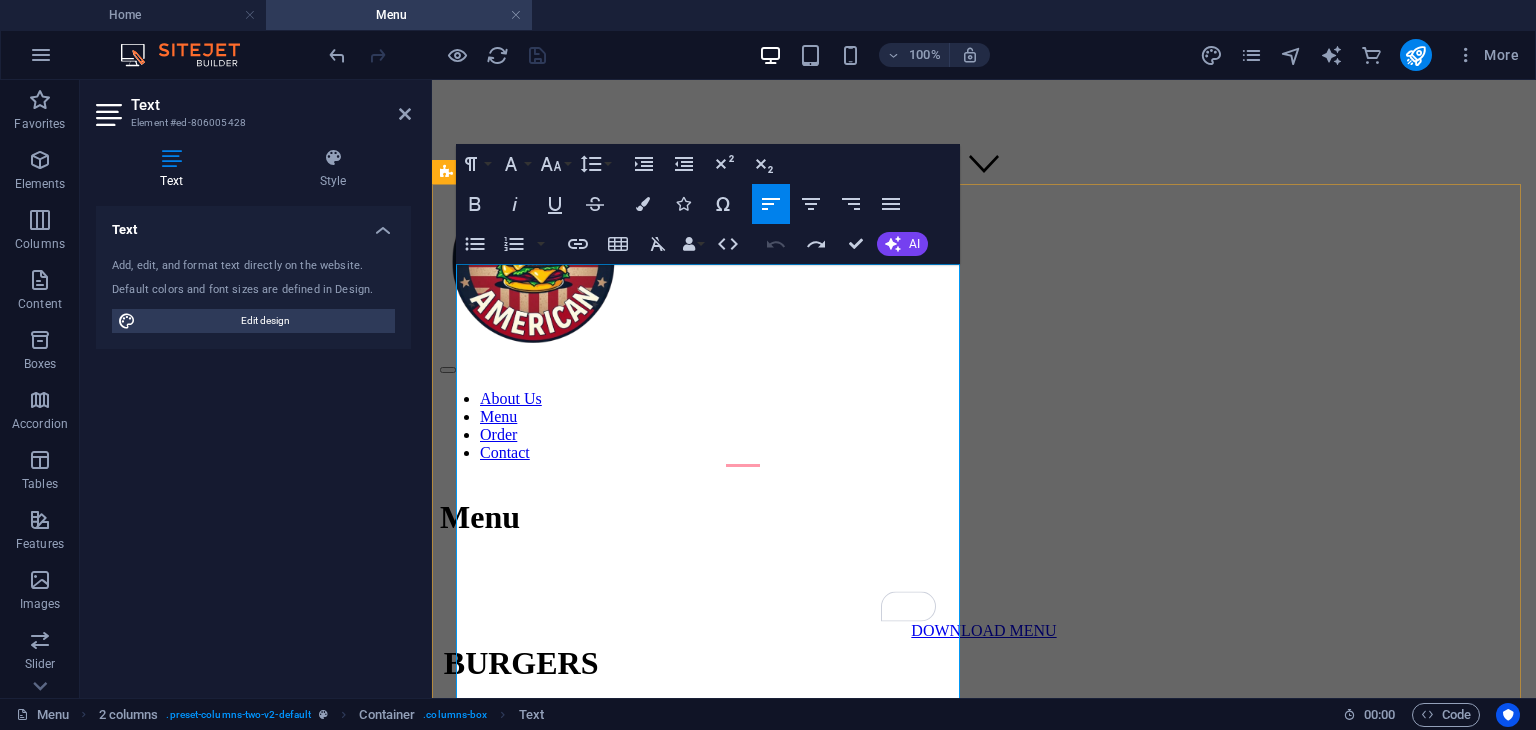 click on "Double beef patty, mushrooms, cheese, caramelized onions, pickles, BBQ & shooter sauce." at bounding box center (986, 801) 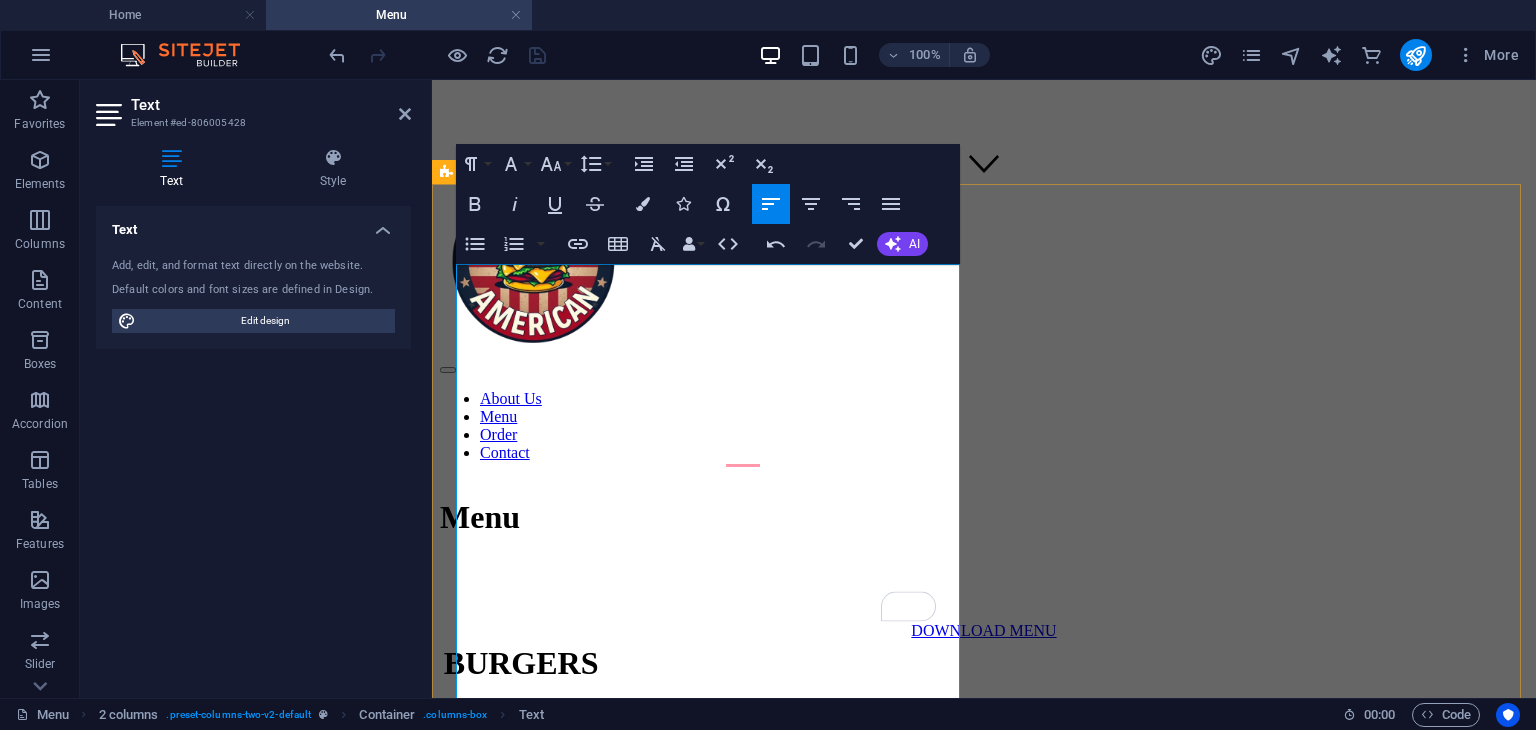 drag, startPoint x: 606, startPoint y: 437, endPoint x: 619, endPoint y: 485, distance: 49.729267 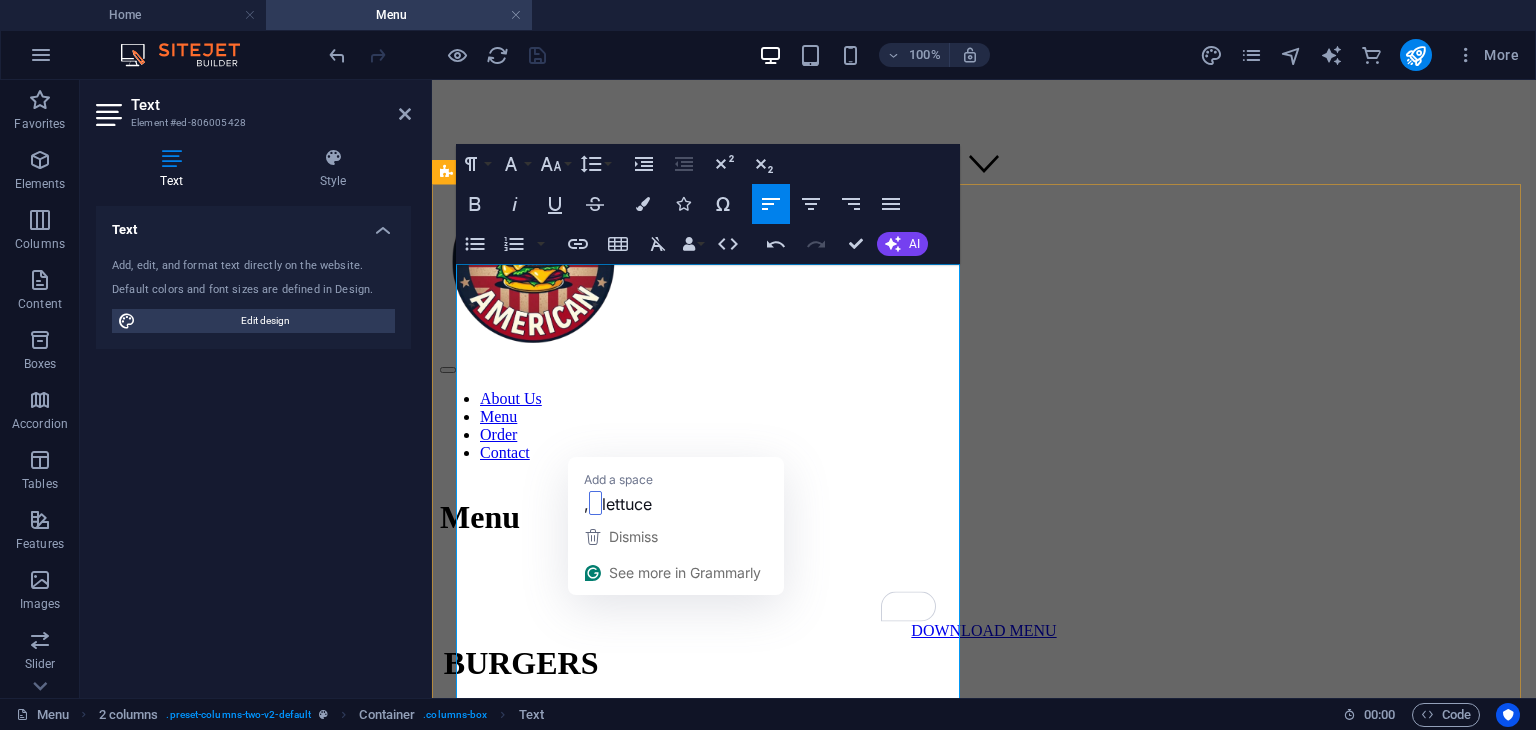 click on "Double beef patty, mushrooms, cheese, caramelized onions, pickles,lettuce, tomato  BBQ & shooter sauce." at bounding box center [986, 801] 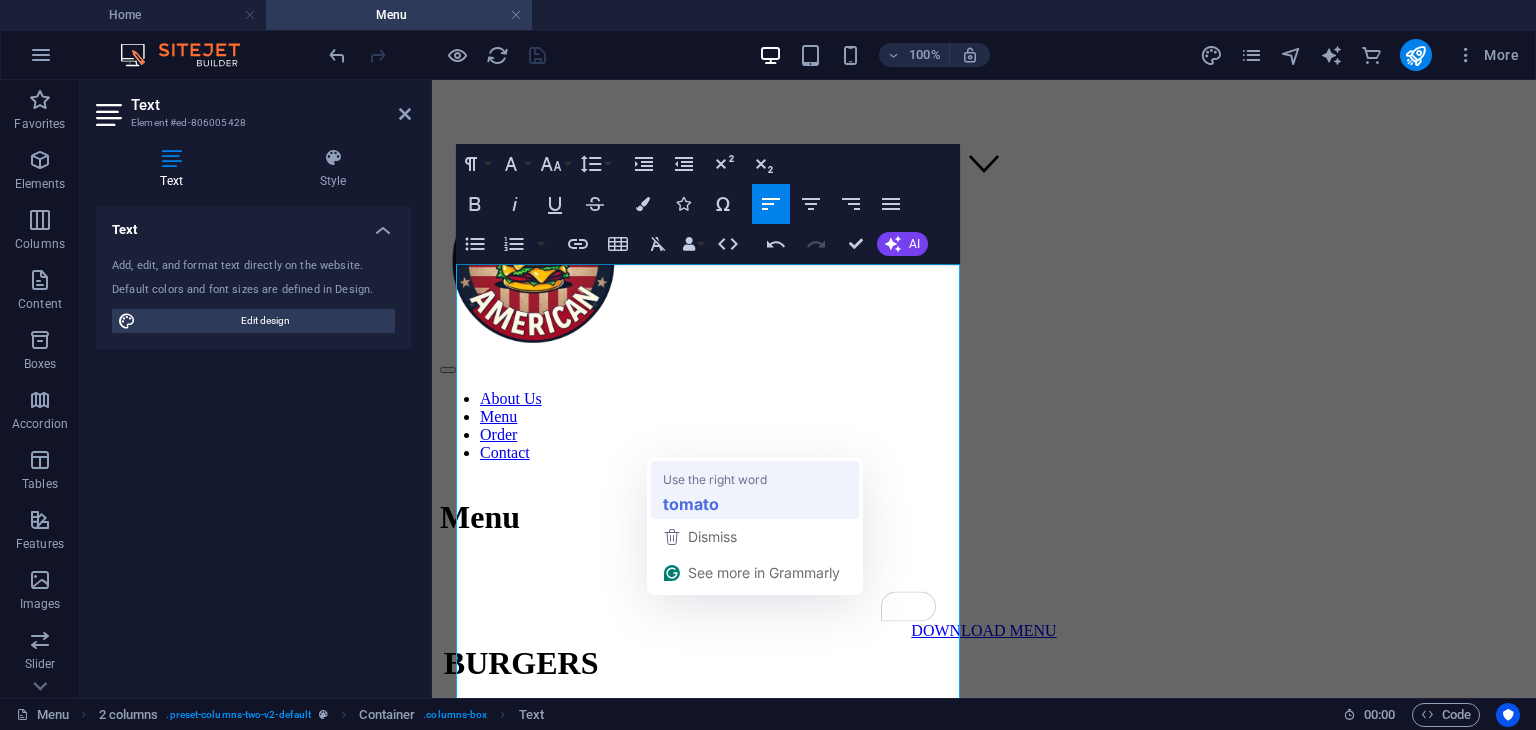 click on "tomato" at bounding box center [755, 503] 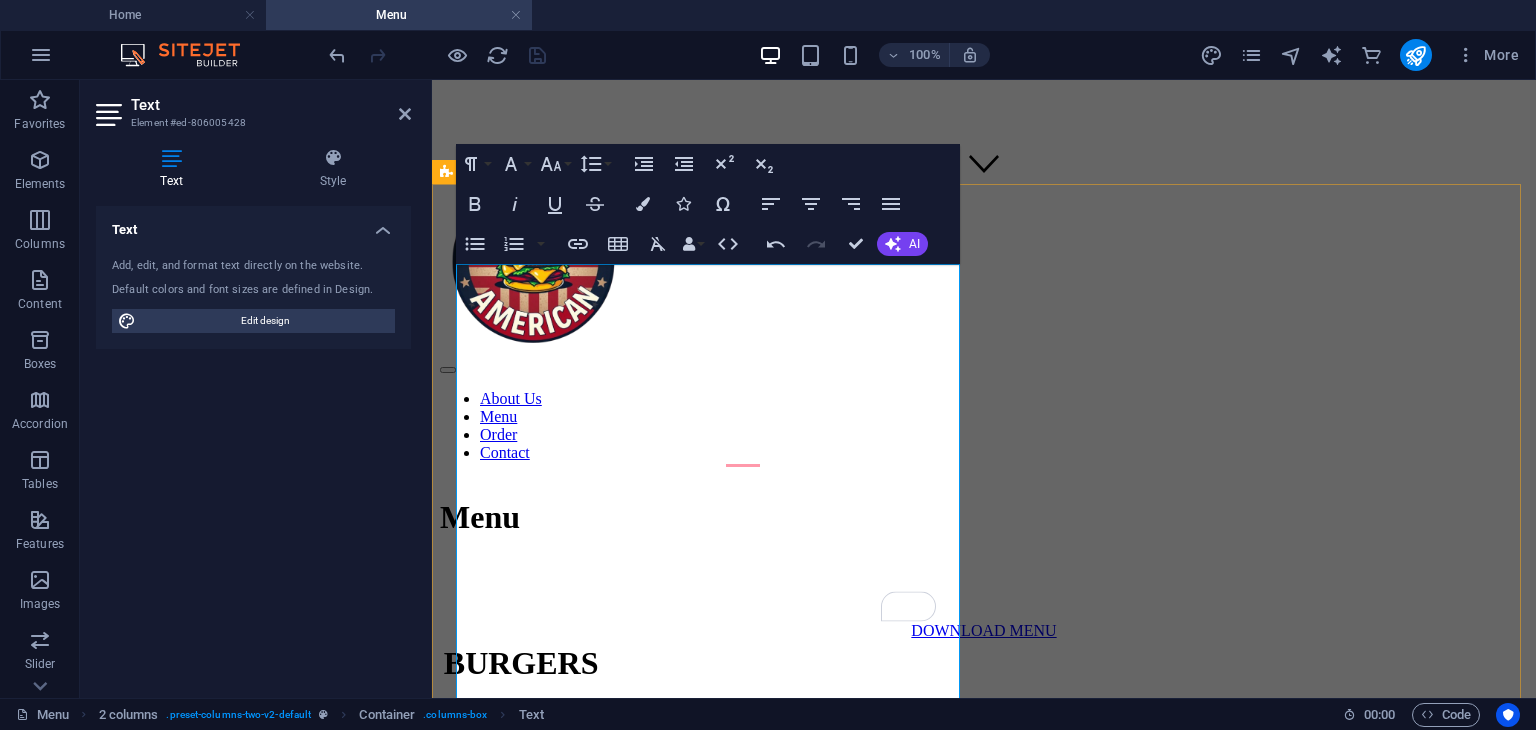 click on "Double beef patty, mushrooms, cheese, caramelized onions, pickles,  lettuce, tomatoato  BBQ & shooter sauce." at bounding box center [986, 801] 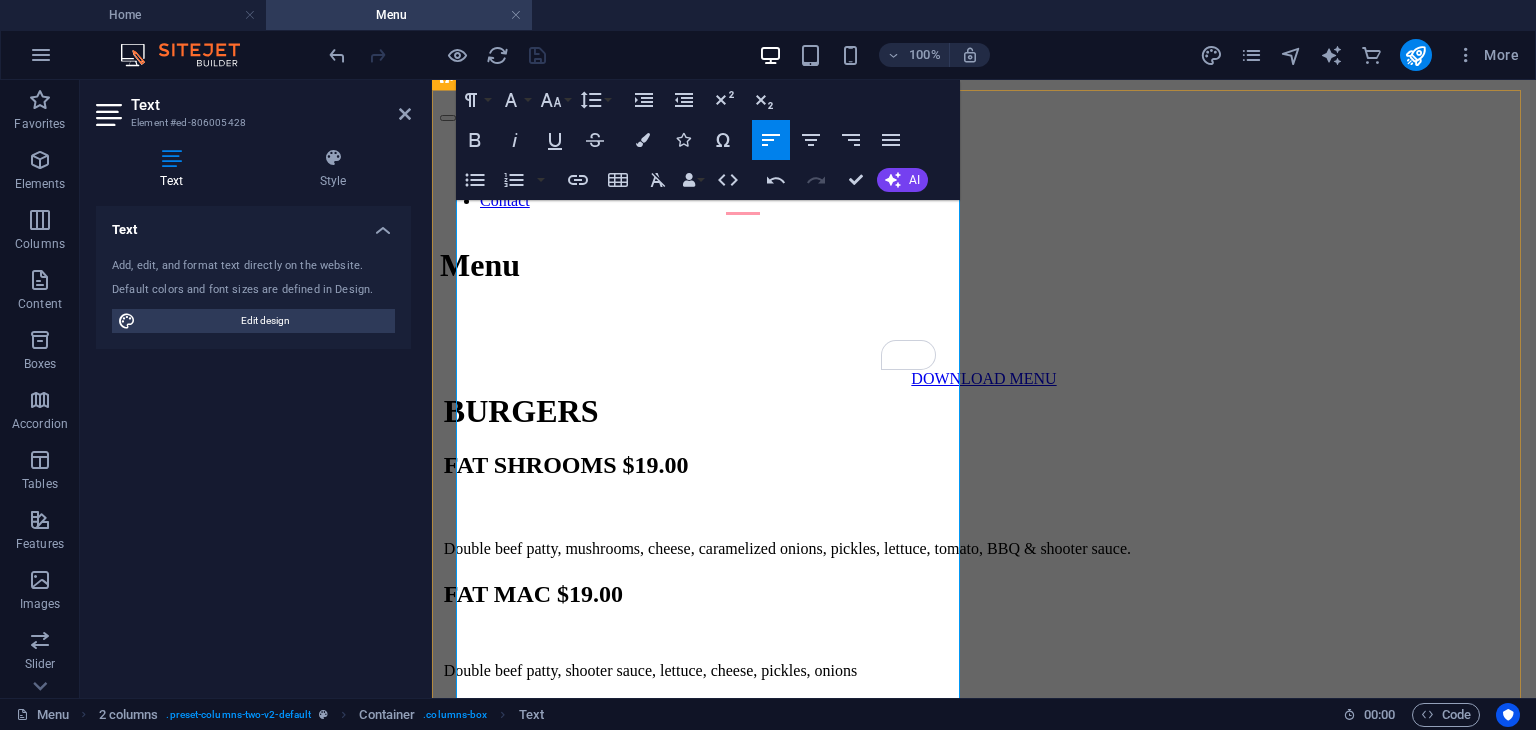 scroll, scrollTop: 800, scrollLeft: 0, axis: vertical 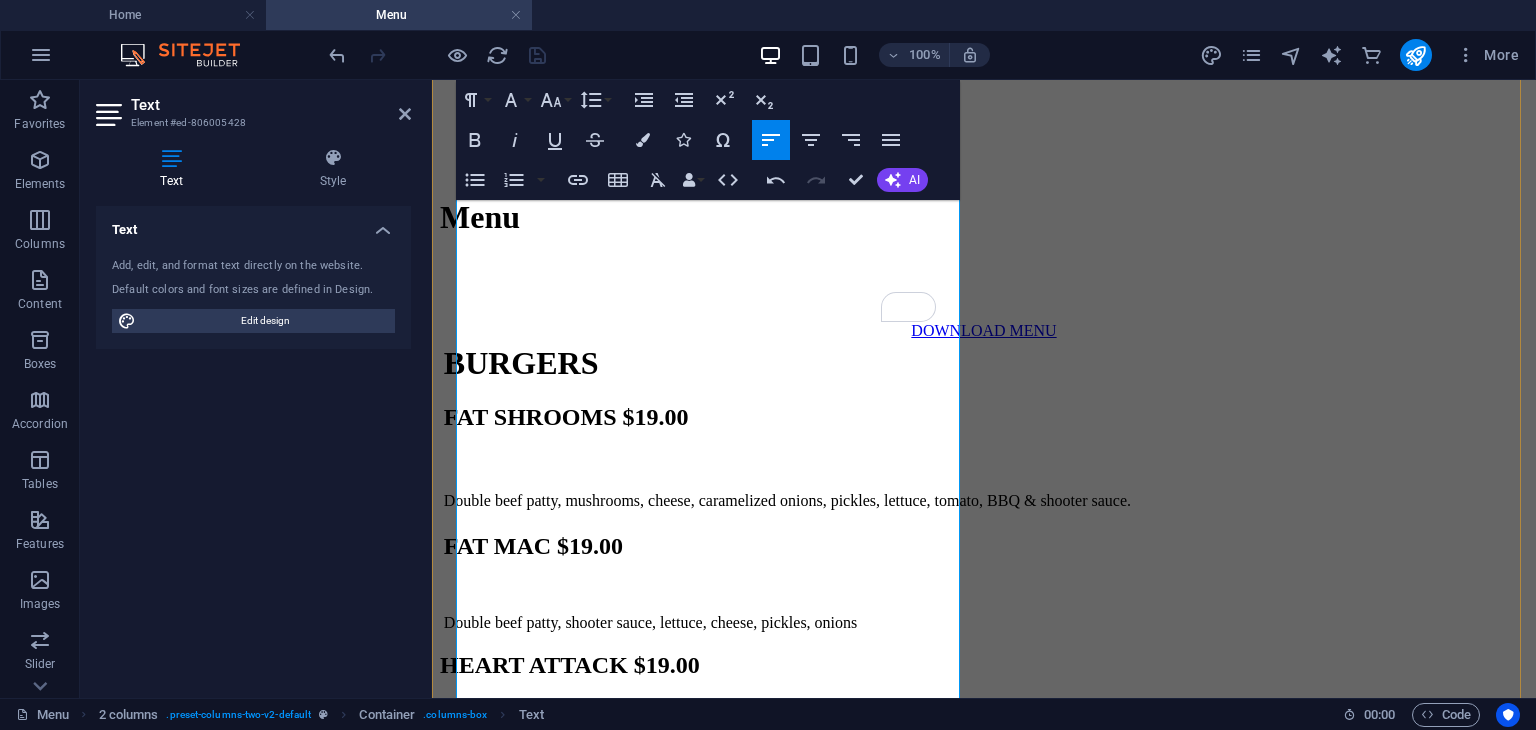 click on "Beef patty, cheese, minced onion, fried onion rings, chipotle & shooter sauce." at bounding box center (986, 861) 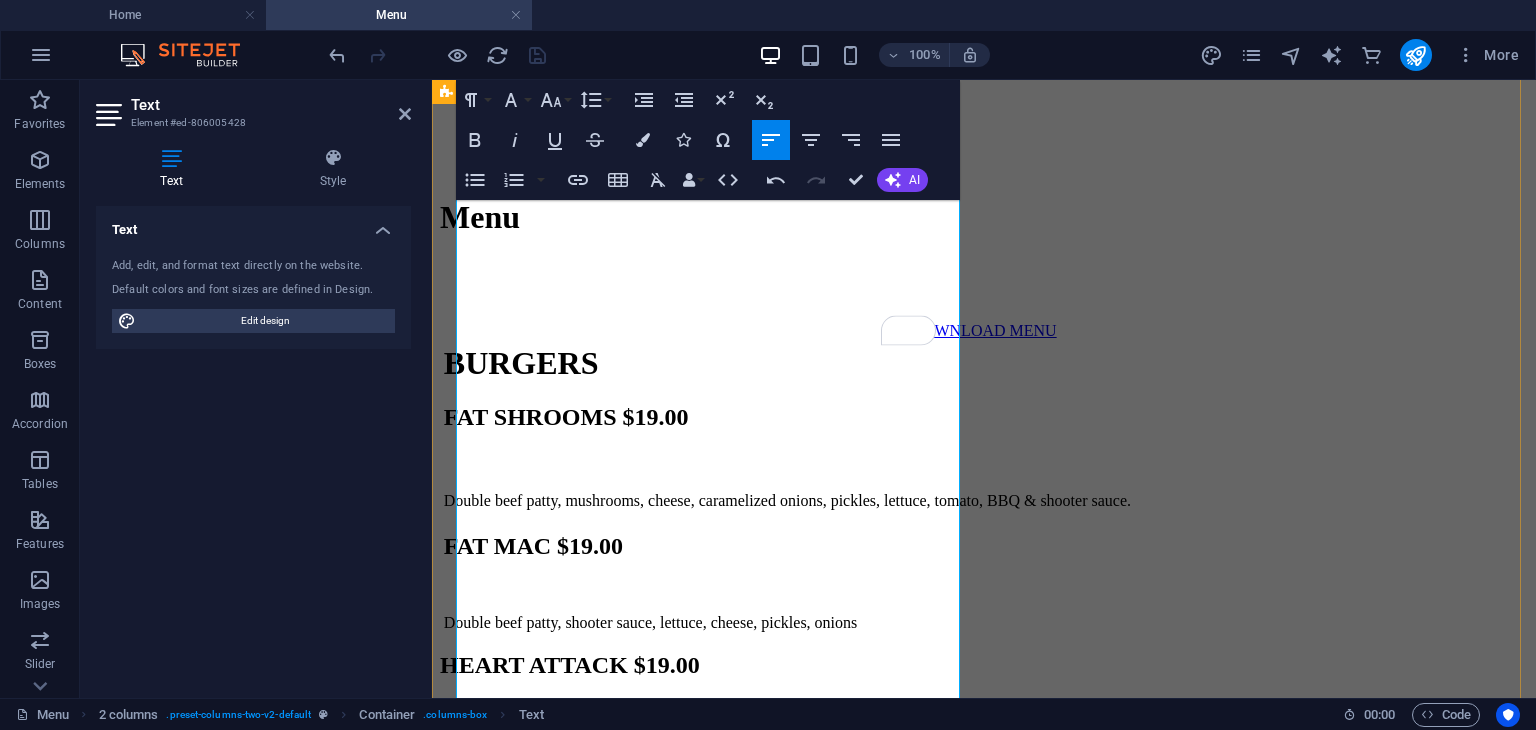 click on "BURGERS FAT SHROOMS $19.00   Double beef patty, mushrooms, cheese, caramelized onions, pickles, lettuce, tomato, BBQ & shooter sauce. FAT MAC $19.00   Double beef patty, shooter sauce, lettuce, cheese, pickles, onions HEART ATTACK $19.00   Beef patty, cheese, turkey bacon, fried egg, lettuce, tomato, caramelised onions, pickles & shooter sauce. FAT AMERICAN $15.00   Beef patty, cheese, minced onion, fried onion rings, lettuce, tomato,  chipotle & shooter sauce. COMMANDER IN CHEESE $13.00   Beef patty, cheese, ketchup FAT SOUTHERN CHICKEN $15.00   Fried chicken, cheese, tomato, shooter sauce, lettuce. CHICKEN WINGS FAT FIRE WINGS $12.00 (6 pieces)   Deep-fried chicken wings with hot chili sauce. BBQ BELLY BUSTERS $12.00 (6 pieces)   Deep-fried chicken wings with BBQ sauce.
SIDES FRIED STATES OF AMERICA $12.00   Loaded fries with diced beef or turkey bacon, American cheese, pickles, diced onions & shooter sauce.     FREEDOM FRIES S $6.00 L $10.00   Crispy seasoned fries. YANKEE DOODLE STICK   KIDS" at bounding box center [984, 1662] 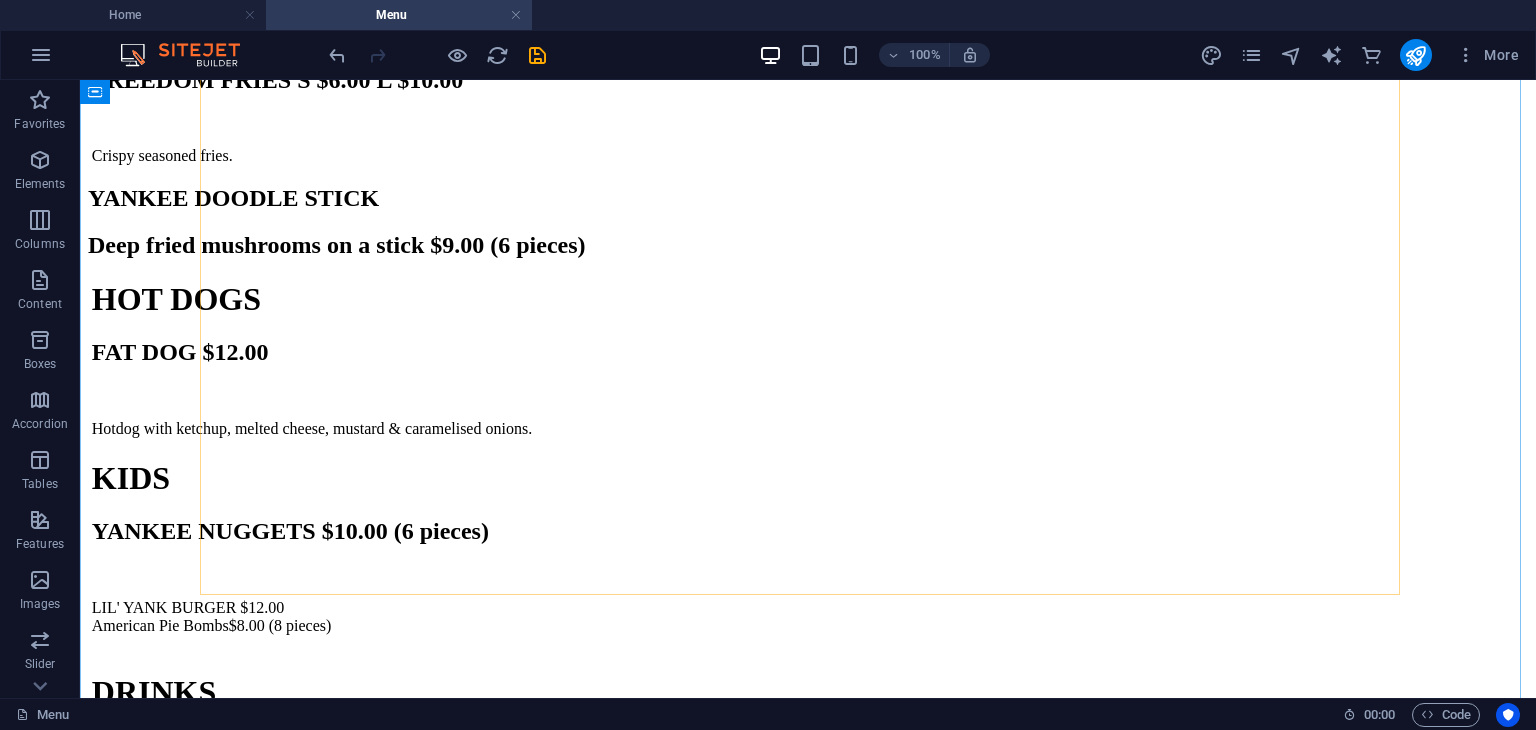 scroll, scrollTop: 2500, scrollLeft: 0, axis: vertical 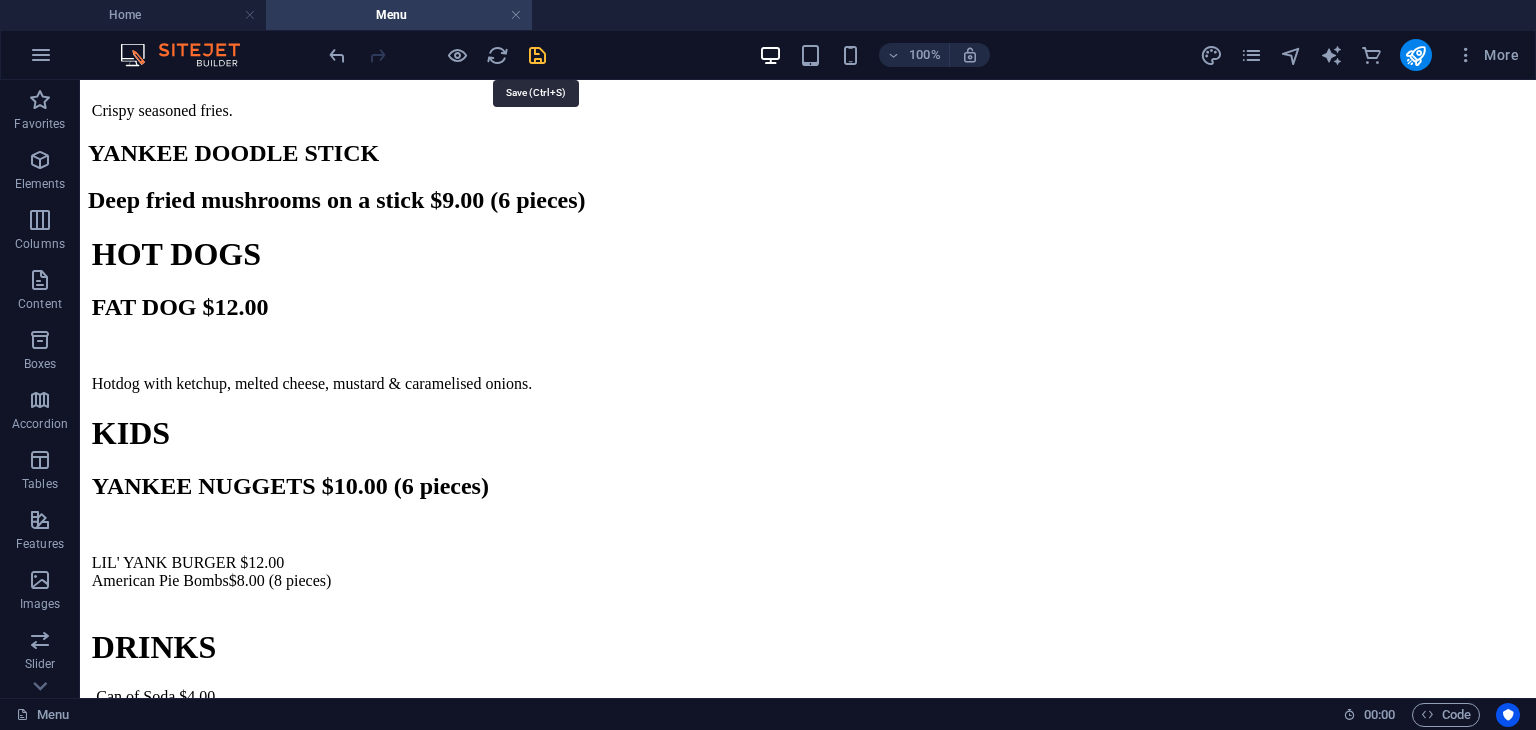 click at bounding box center [537, 55] 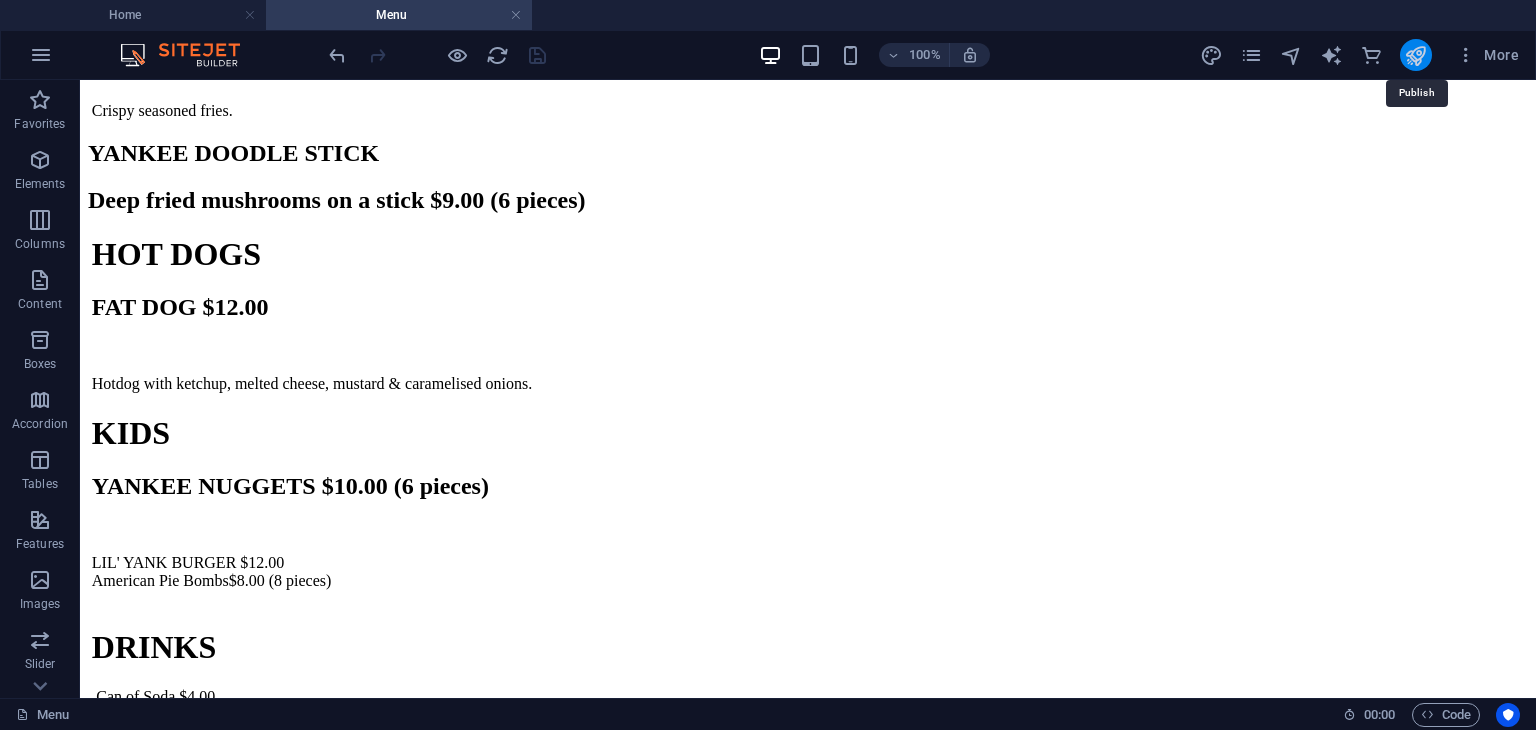 click at bounding box center (1415, 55) 